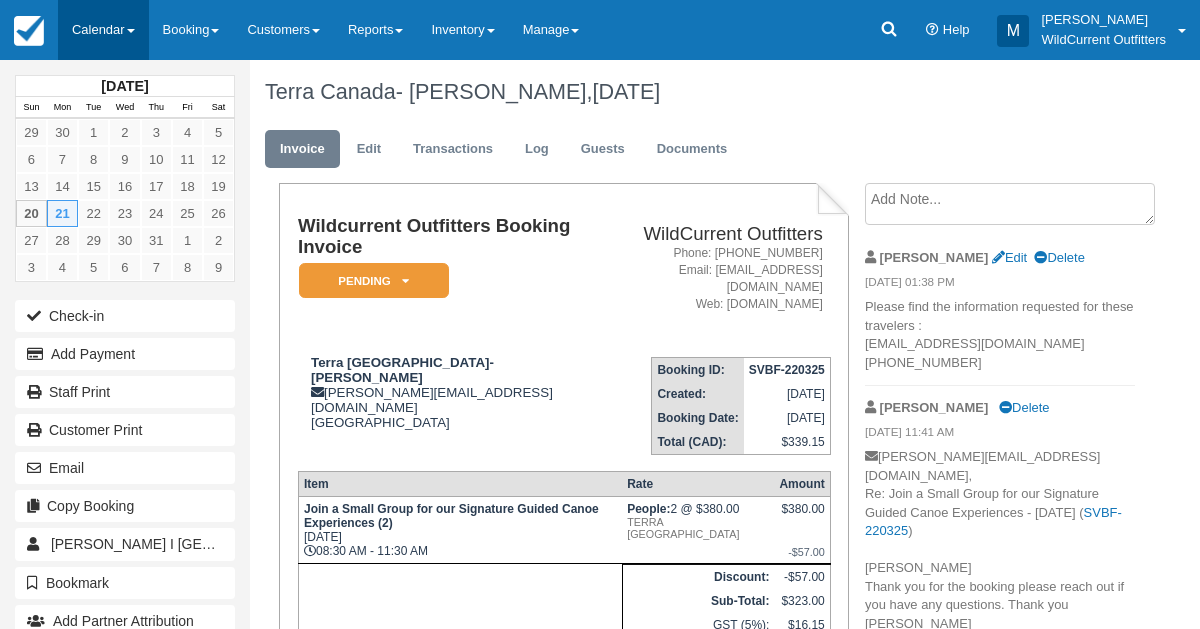 scroll, scrollTop: 0, scrollLeft: 0, axis: both 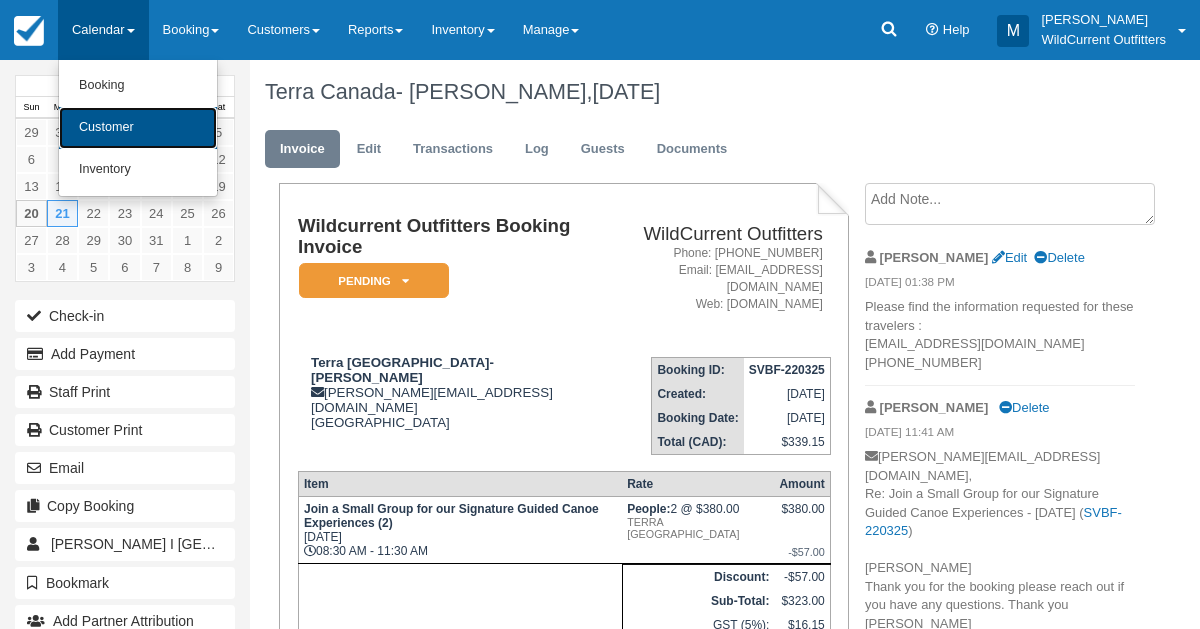 click on "Customer" at bounding box center [138, 128] 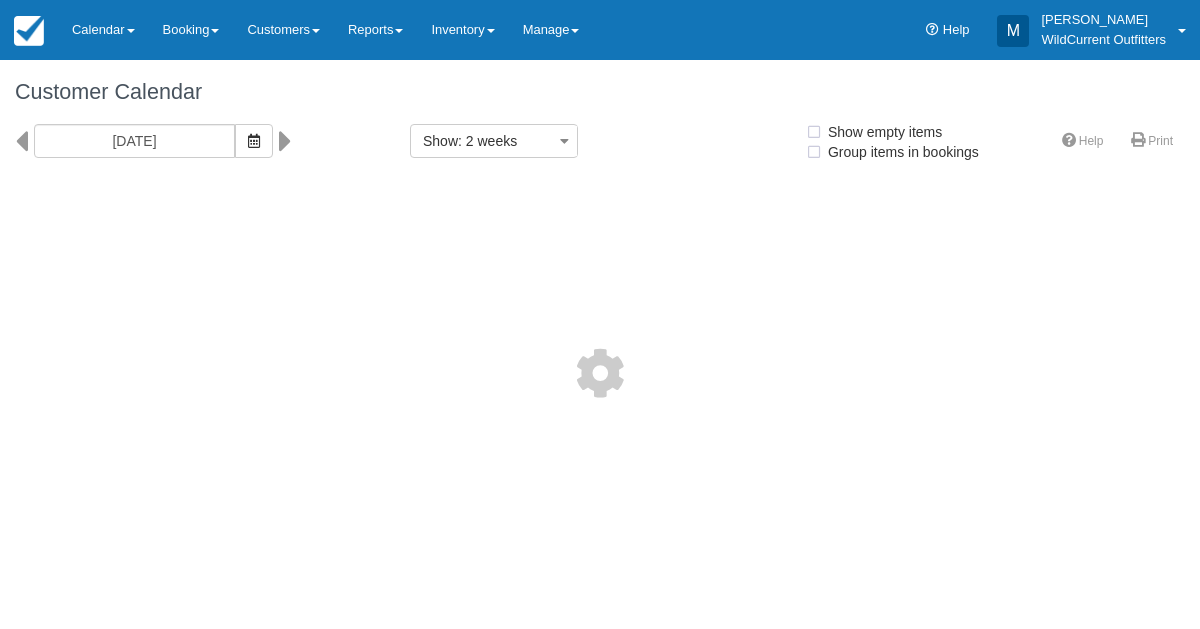 select 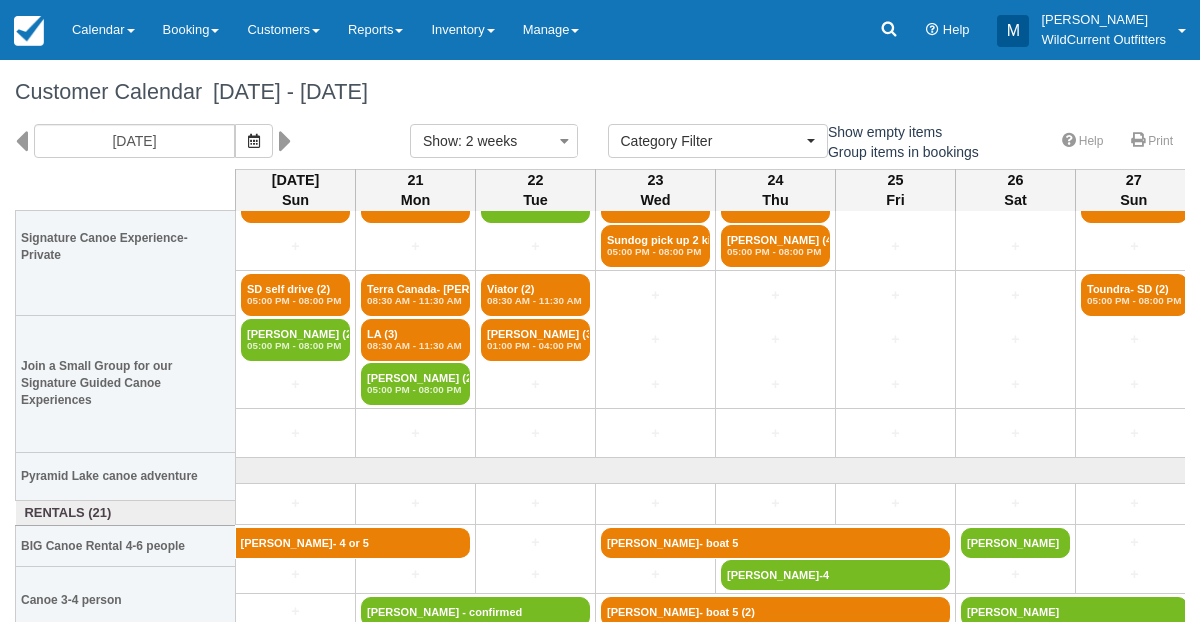 scroll, scrollTop: 171, scrollLeft: 0, axis: vertical 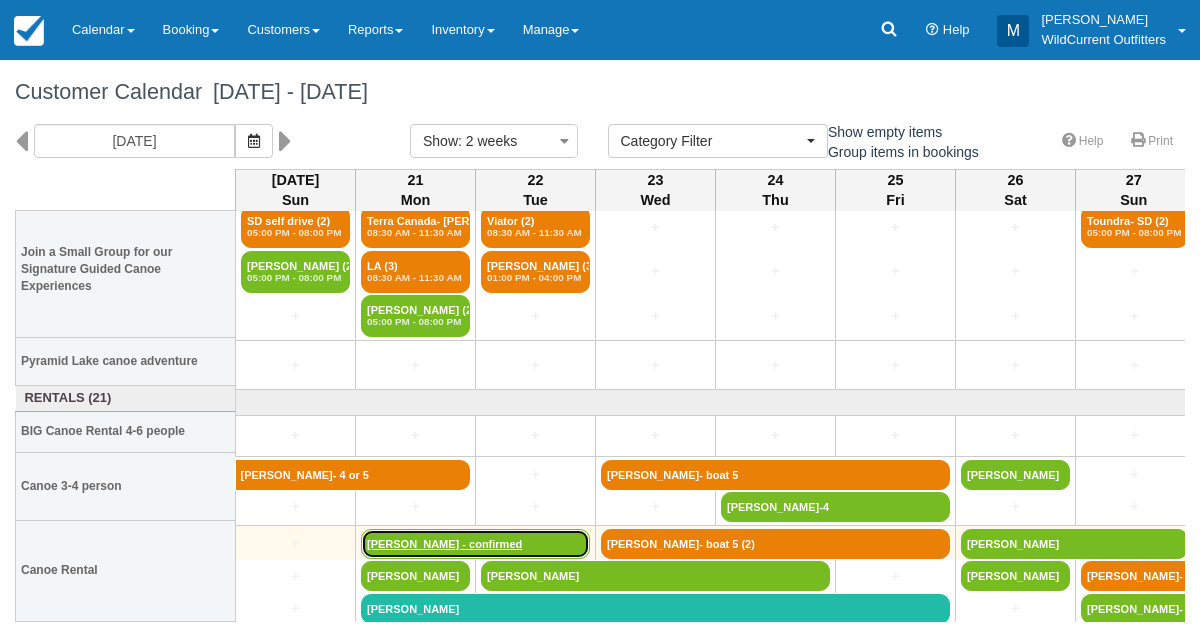 click on "[PERSON_NAME] - confirmed" at bounding box center [475, 544] 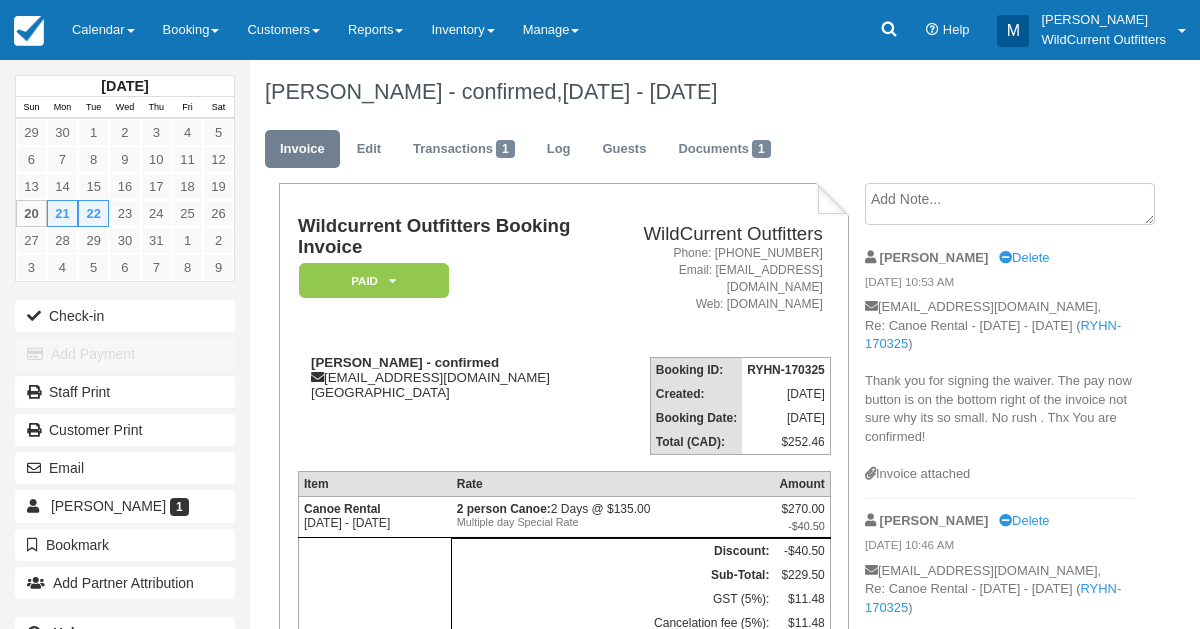 scroll, scrollTop: 0, scrollLeft: 0, axis: both 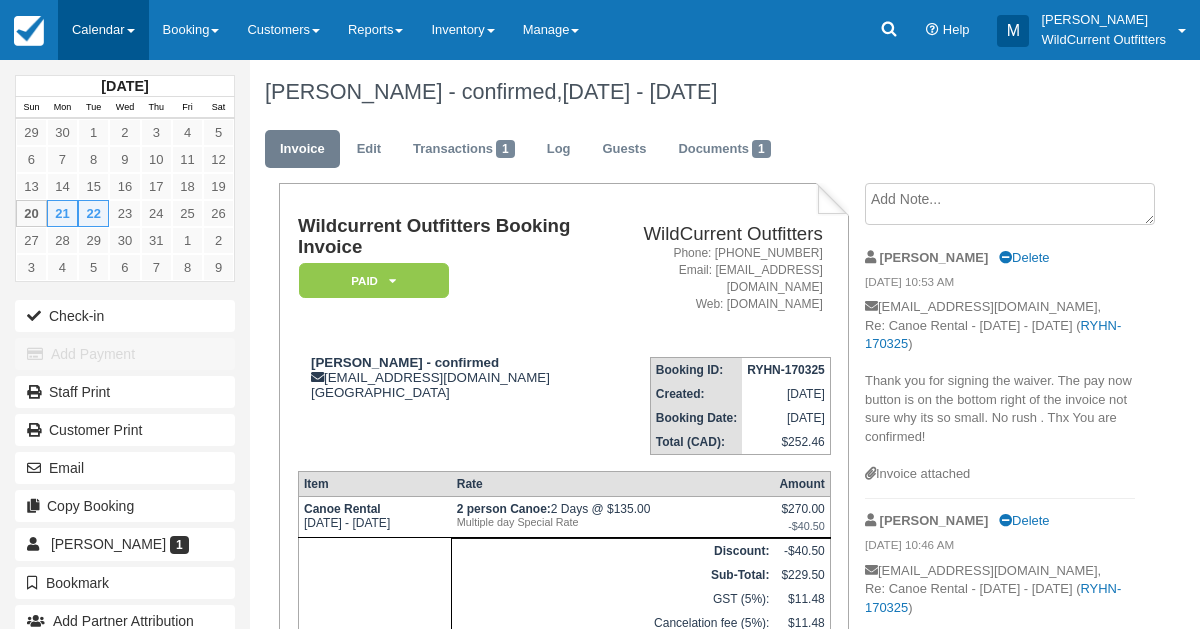 click on "Calendar" at bounding box center (103, 30) 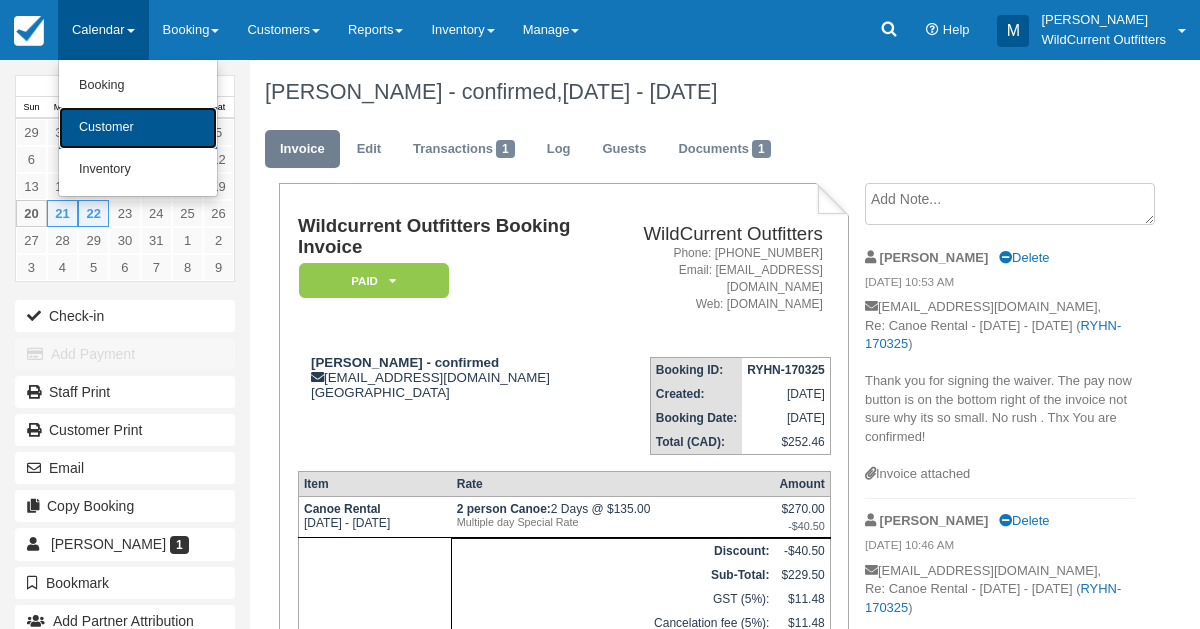click on "Customer" at bounding box center [138, 128] 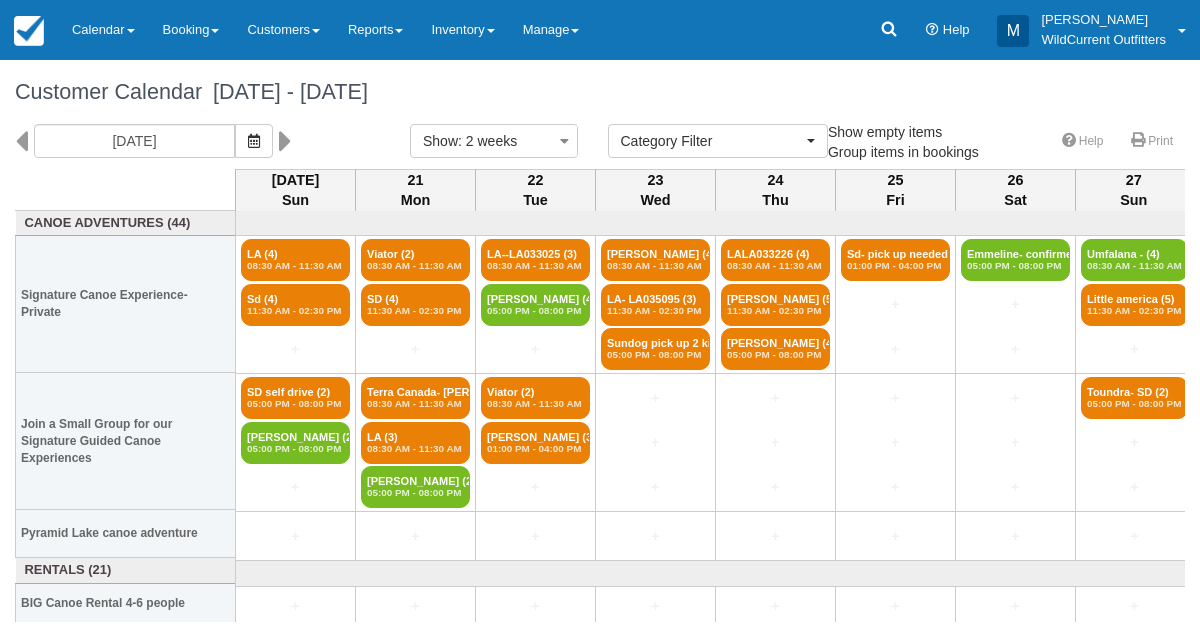 select 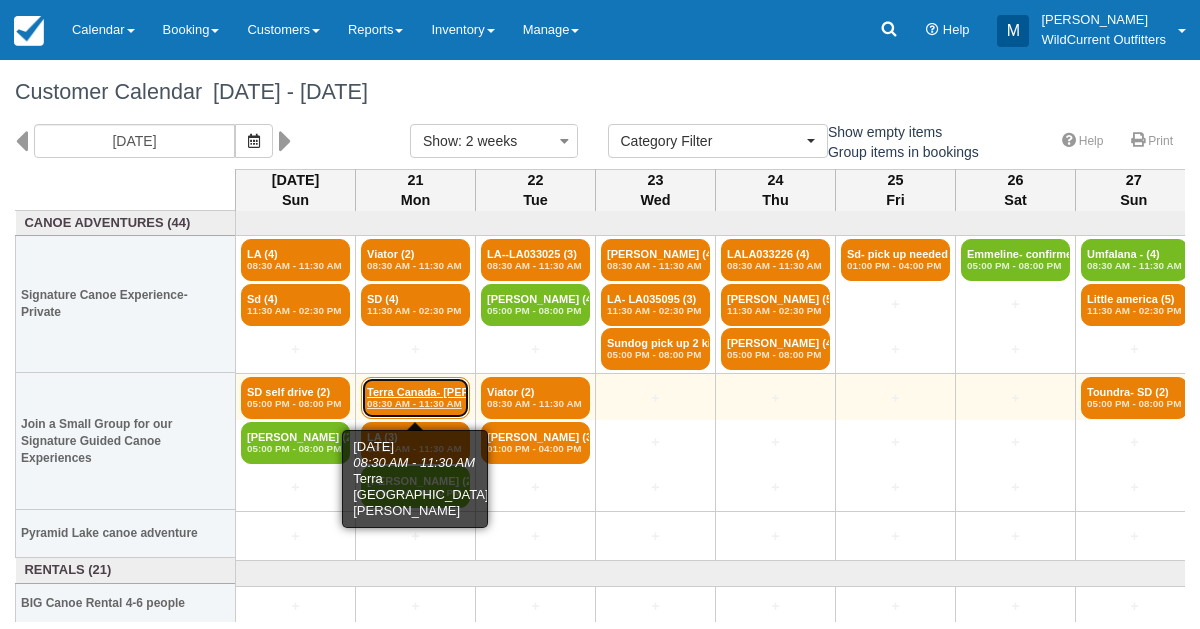 click on "08:30 AM - 11:30 AM" at bounding box center [415, 404] 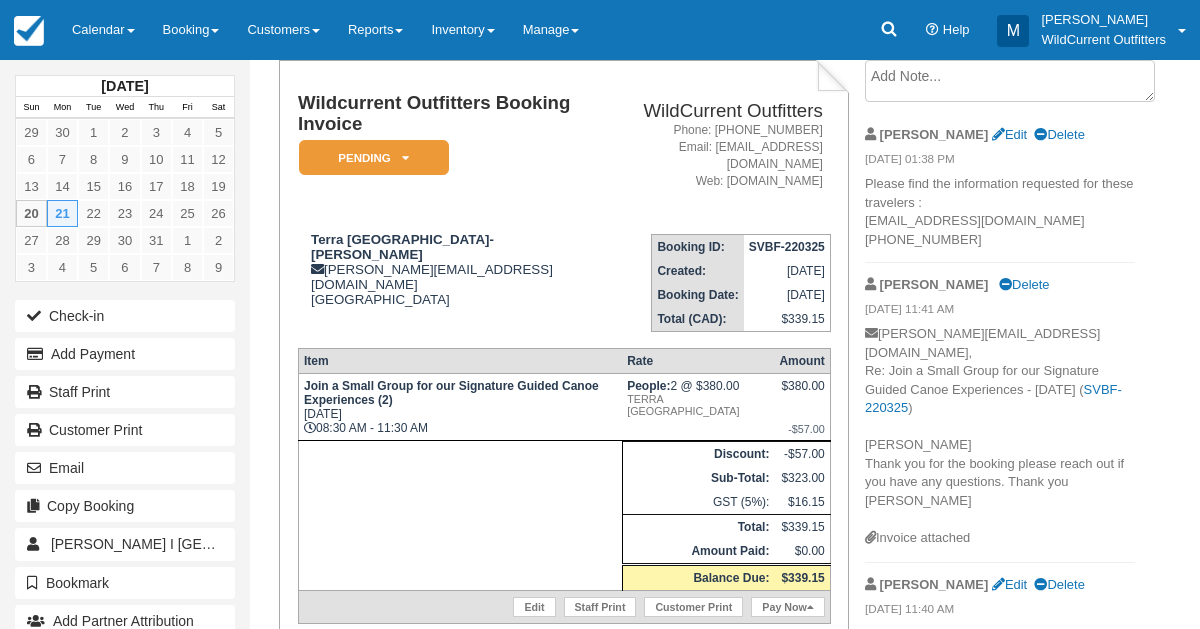 scroll, scrollTop: 127, scrollLeft: 0, axis: vertical 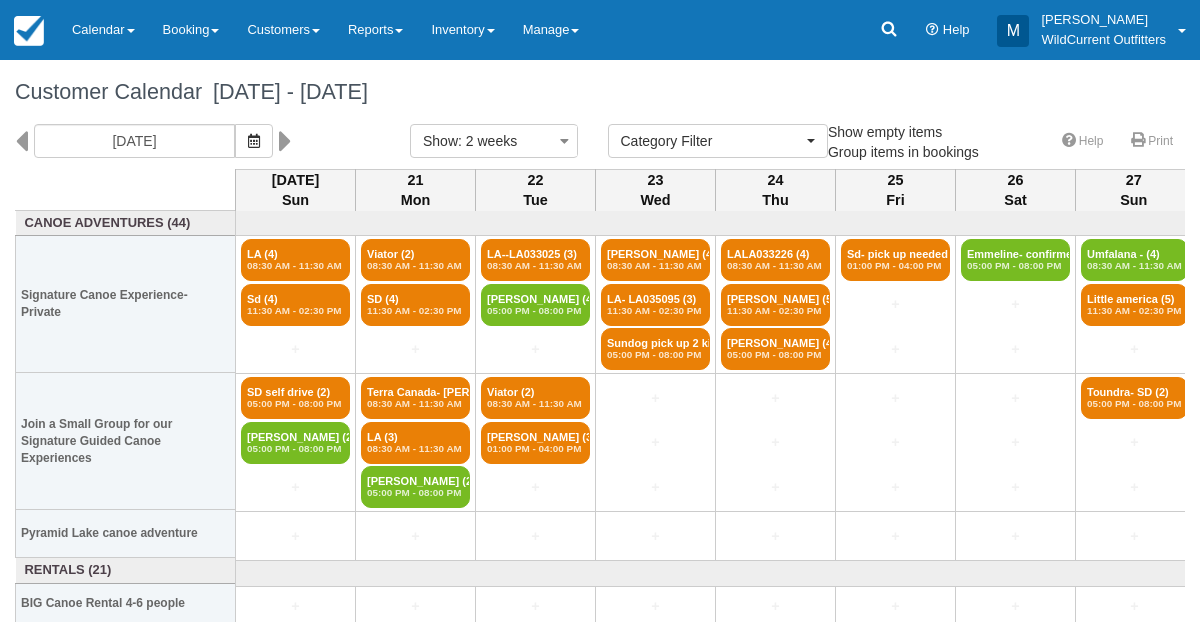 select 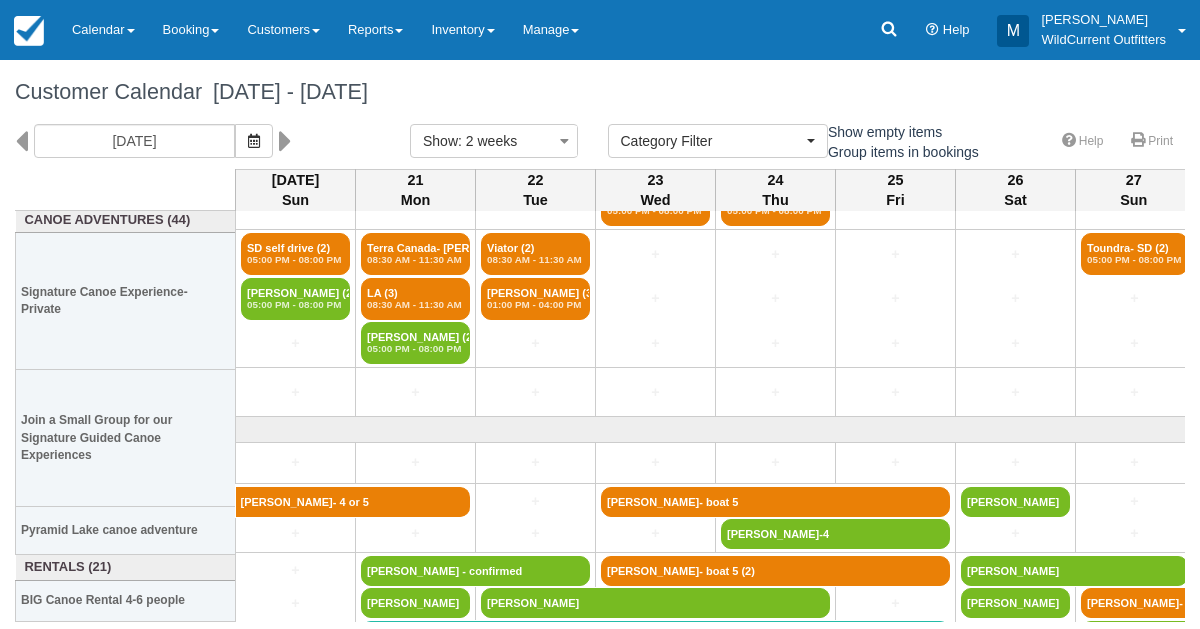 scroll, scrollTop: 171, scrollLeft: 0, axis: vertical 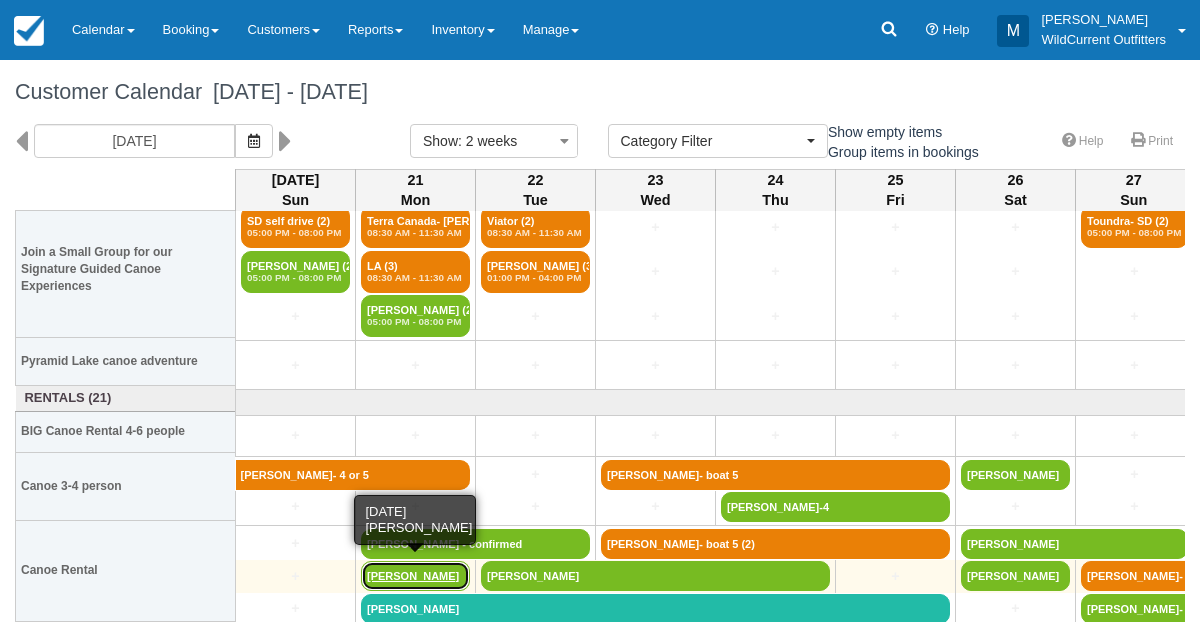 click on "[PERSON_NAME]" at bounding box center (415, 576) 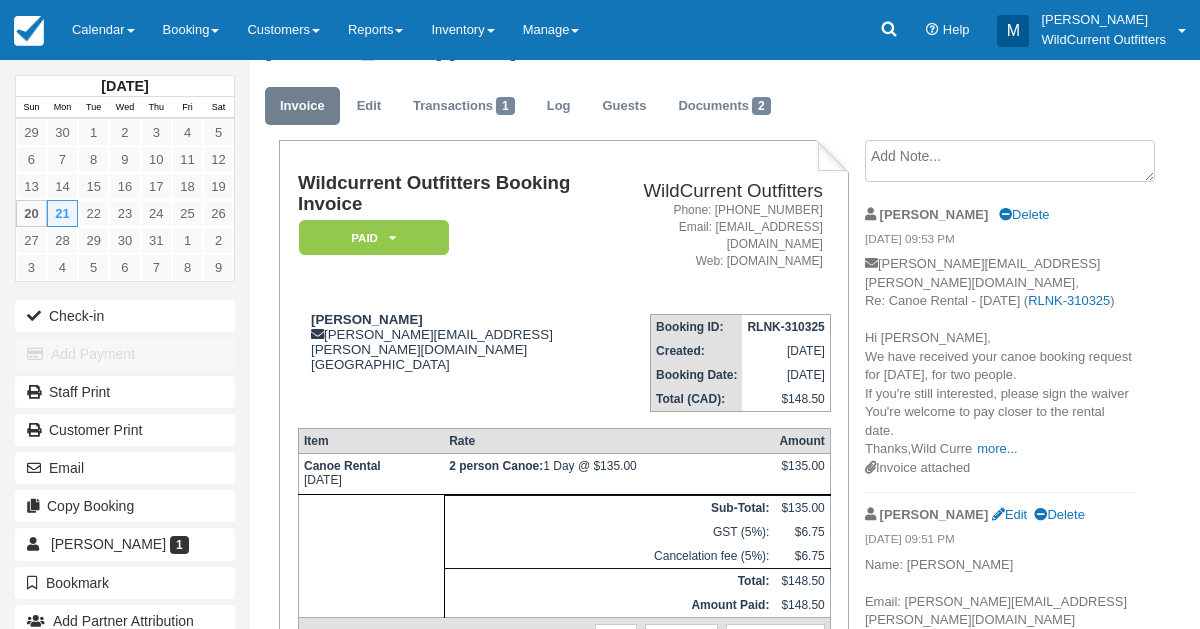 scroll, scrollTop: 0, scrollLeft: 0, axis: both 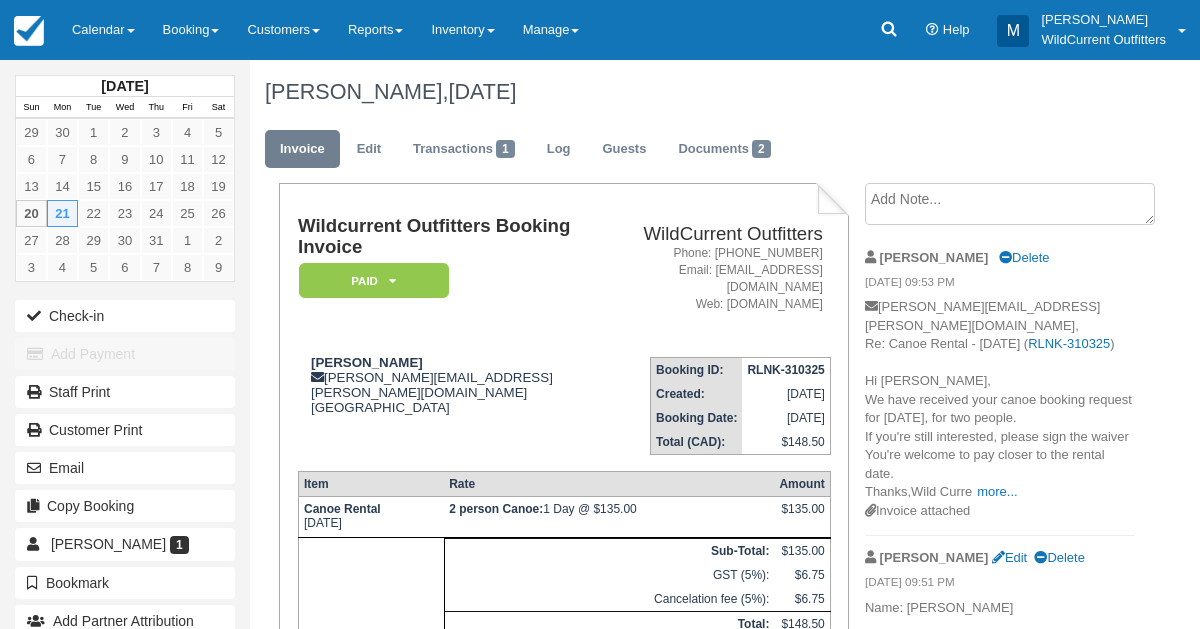 drag, startPoint x: 422, startPoint y: 354, endPoint x: 312, endPoint y: 348, distance: 110.16351 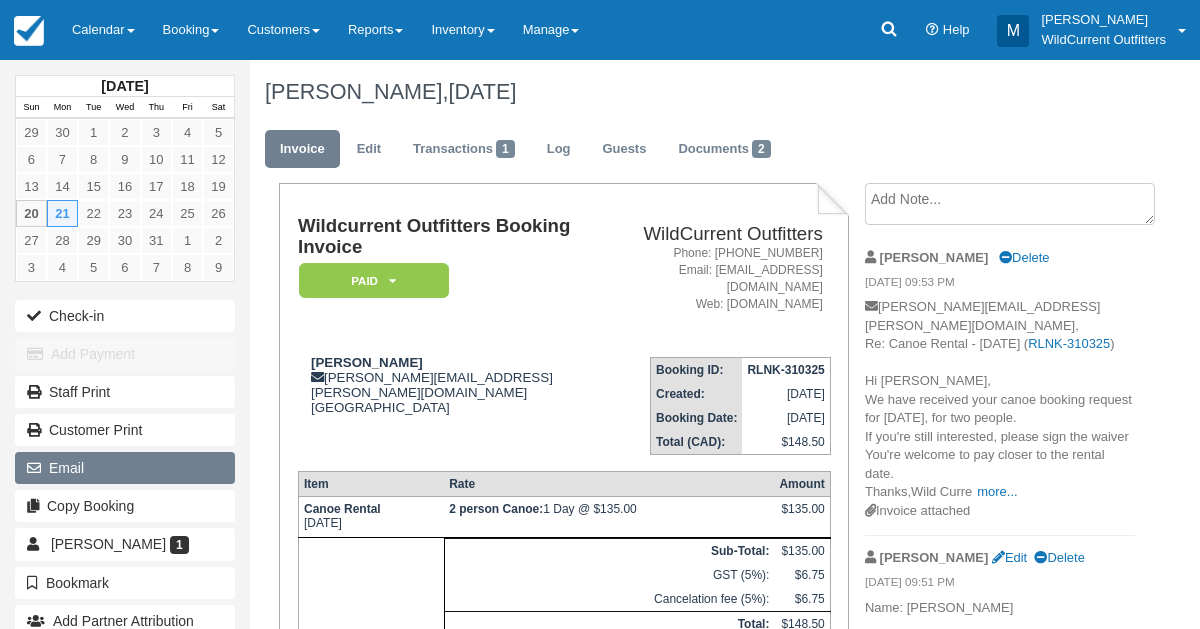 click on "Email" at bounding box center [125, 468] 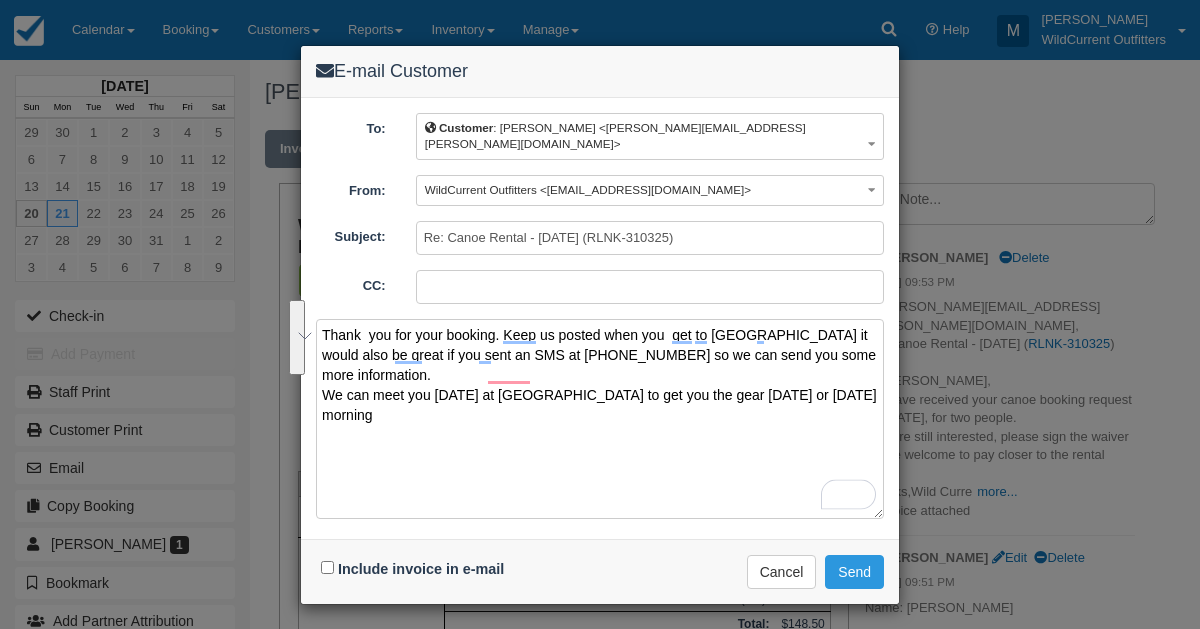 drag, startPoint x: 397, startPoint y: 387, endPoint x: 318, endPoint y: 310, distance: 110.317726 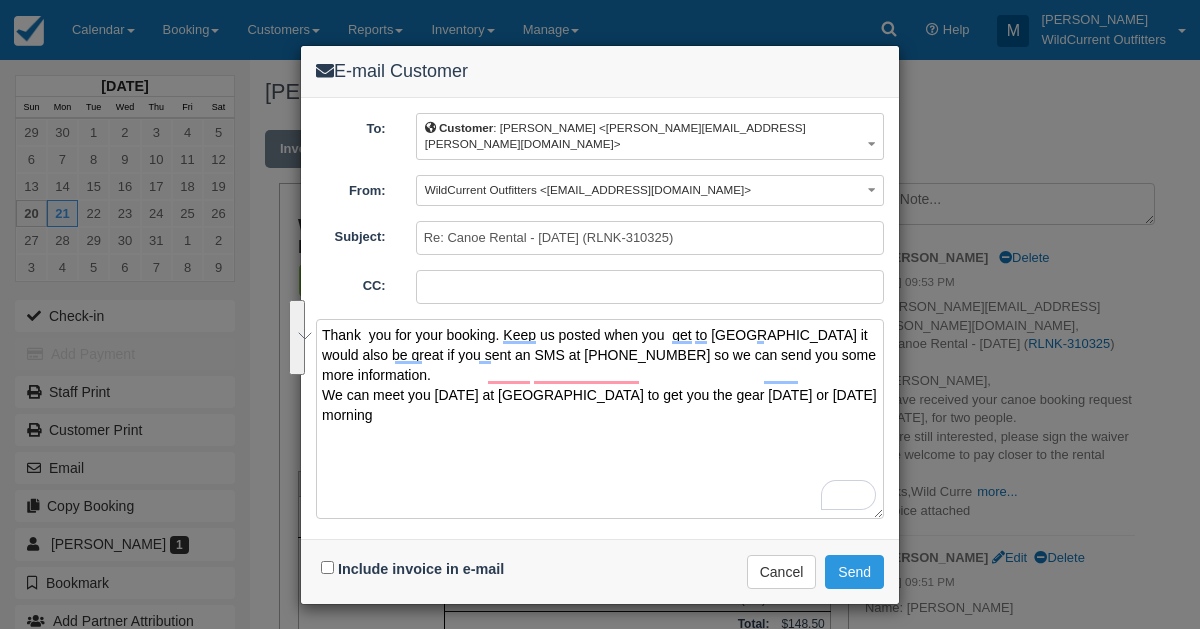 type on "Thank  you for your booking. Keep us posted when you  get to Jasper it would also be great if you sent an SMS at 17809313662 so we can send you some more information.
We can meet you today at Jasper adventure centre to get you the gear today or tomorrow morning" 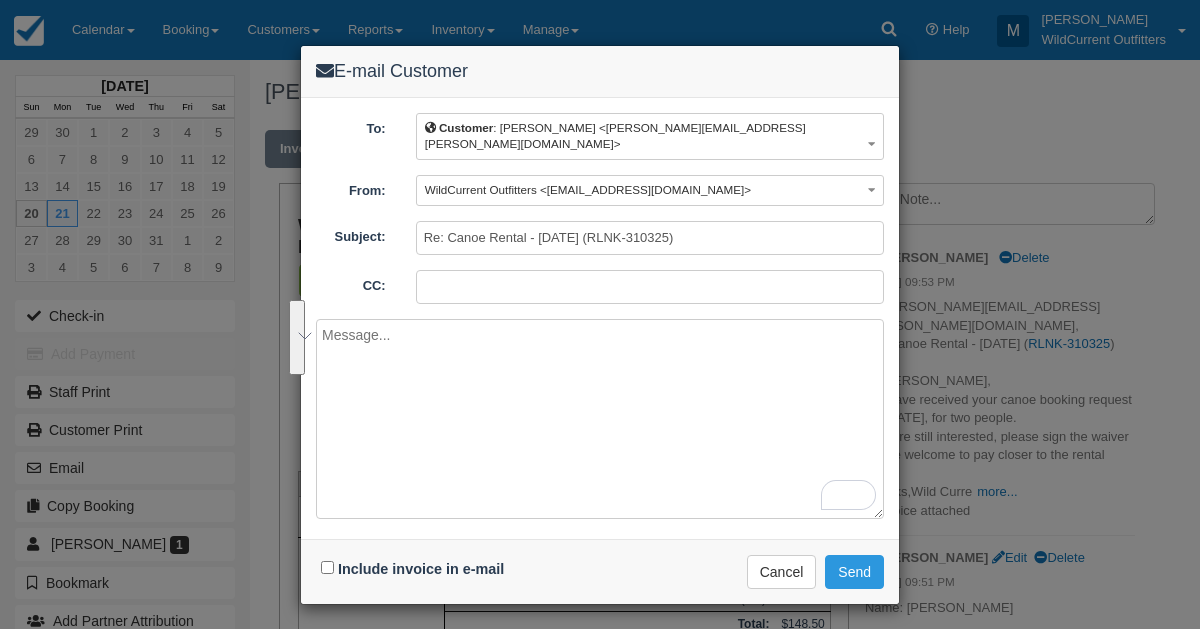 paste on "Hi Cassidy,
Thank you for your booking\!
Please let us know when you arrive in Jasper. It would be great if you could send a text message to 780-931-3662 so we can send you some additional information.
We can meet you at the Jasper Adventure Centre either today or tomorrow morning to get your gear.
Thanks,
Wild Current Outfitters" 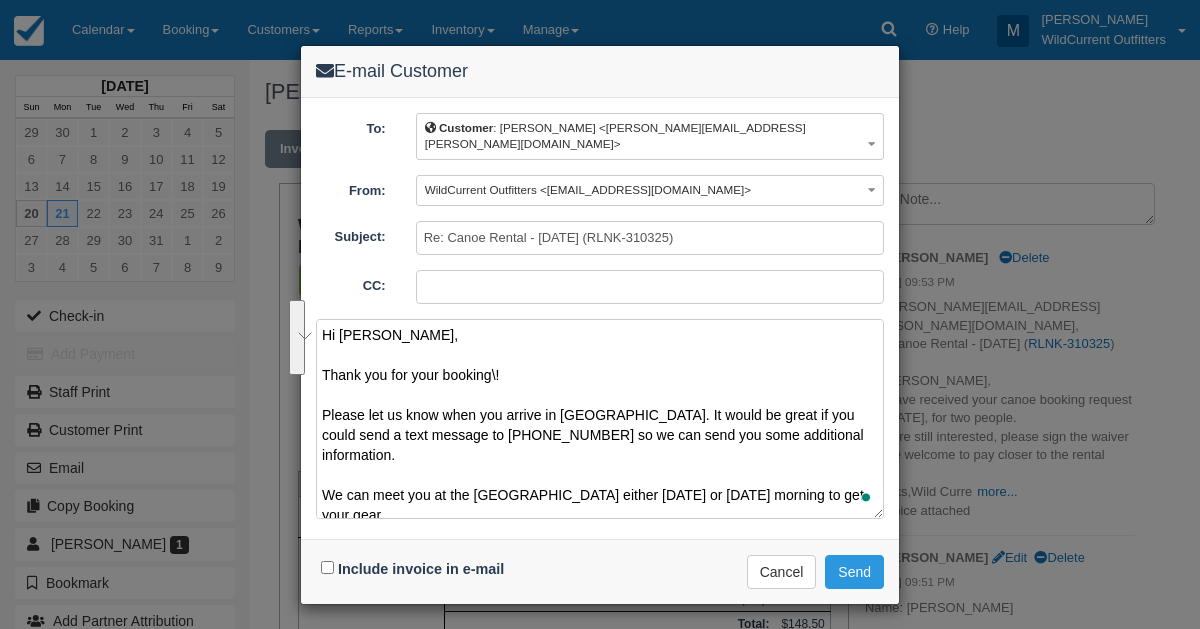 scroll, scrollTop: 64, scrollLeft: 0, axis: vertical 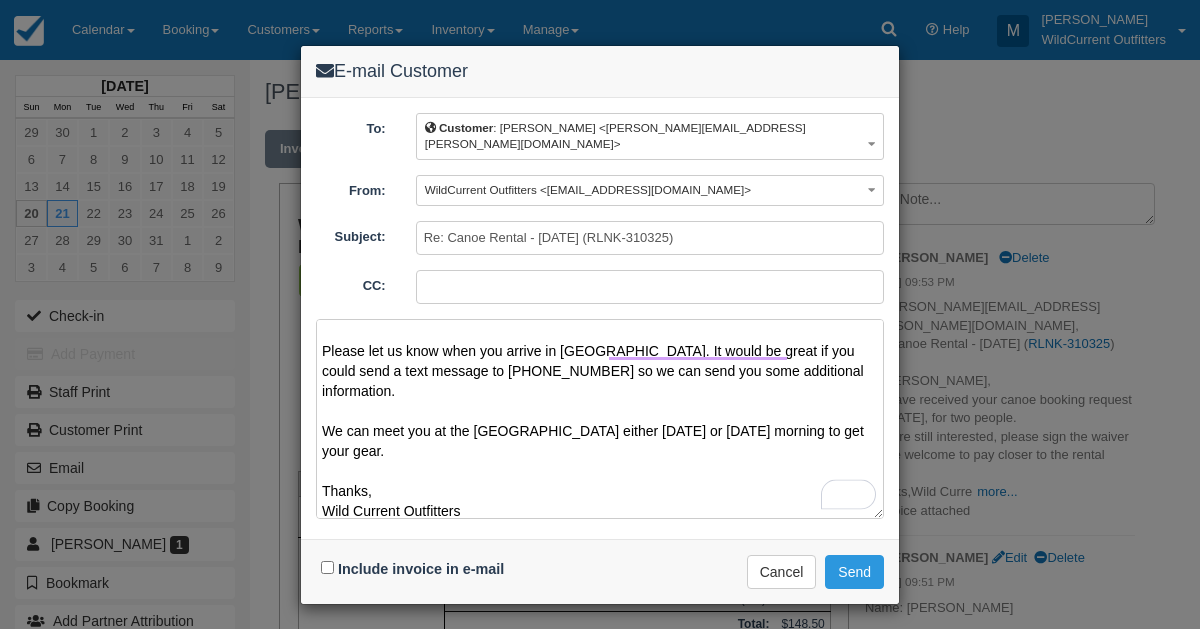 type on "Hi Cassidy,
Thank you for your booking\!
Please let us know when you arrive in Jasper. It would be great if you could send a text message to 780-931-3662 so we can send you some additional information.
We can meet you at the Jasper Adventure Centre either today or tomorrow morning to get your gear.
Thanks,
Wild Current Outfitters" 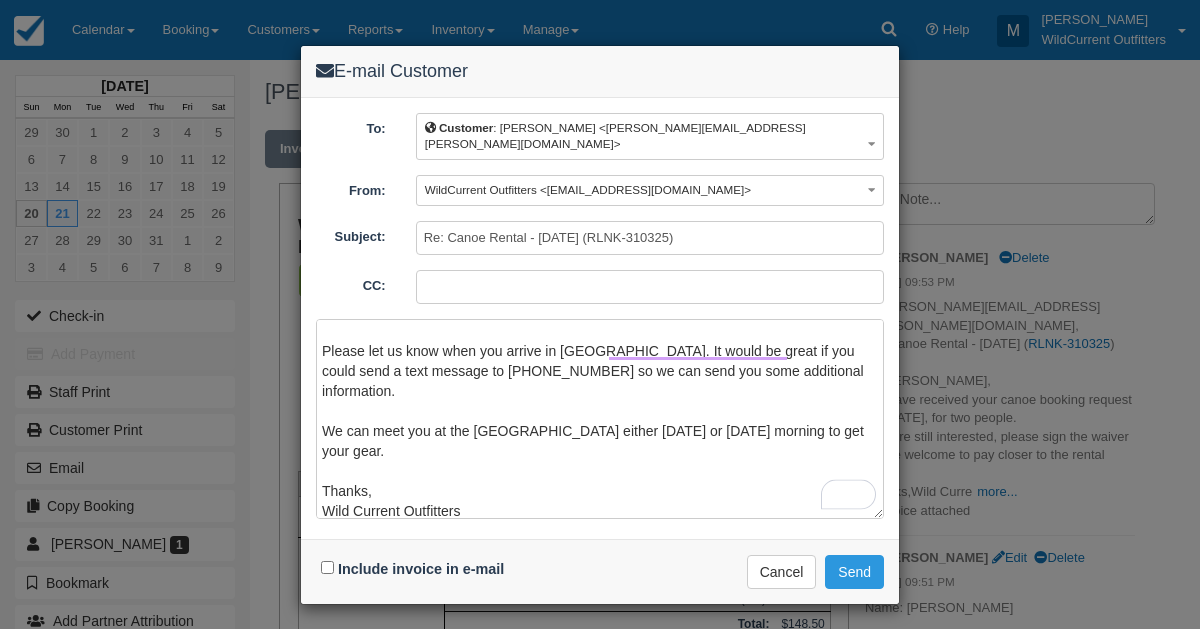 click on "Include invoice in e-mail" at bounding box center (415, 569) 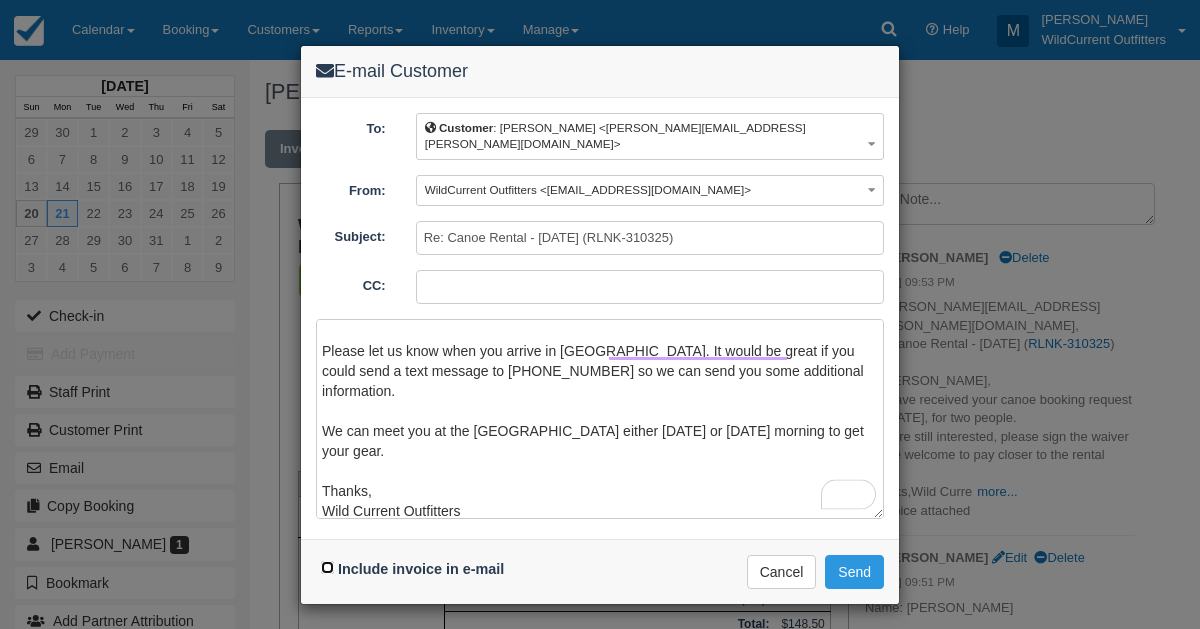 click on "Include invoice in e-mail" at bounding box center [327, 567] 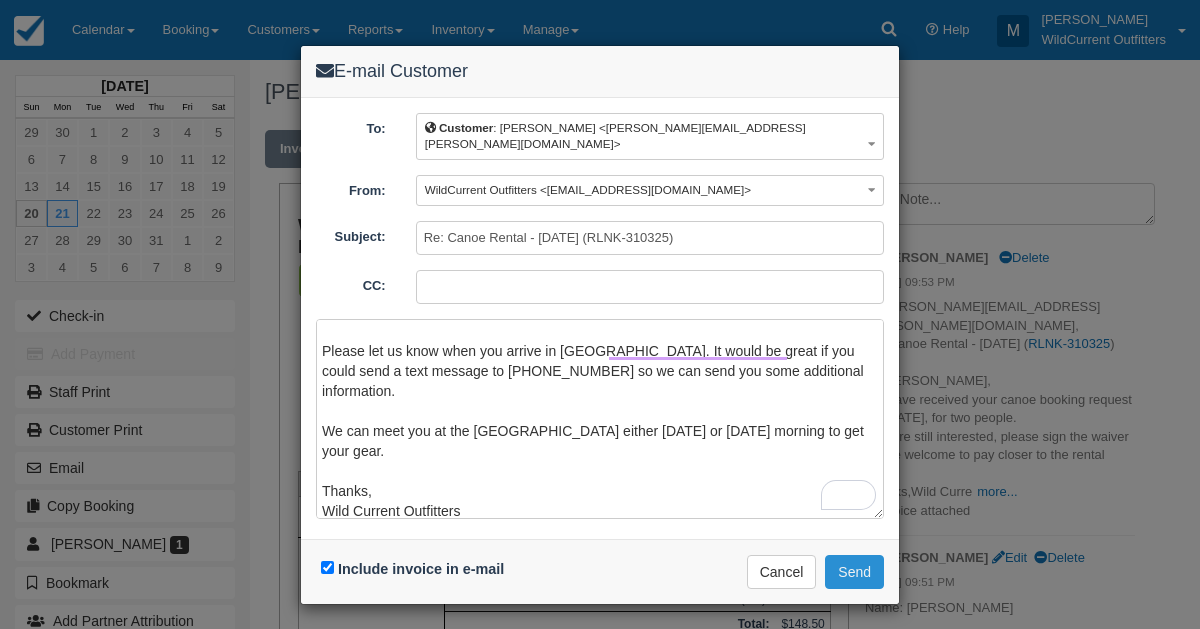 click on "Send" at bounding box center [854, 572] 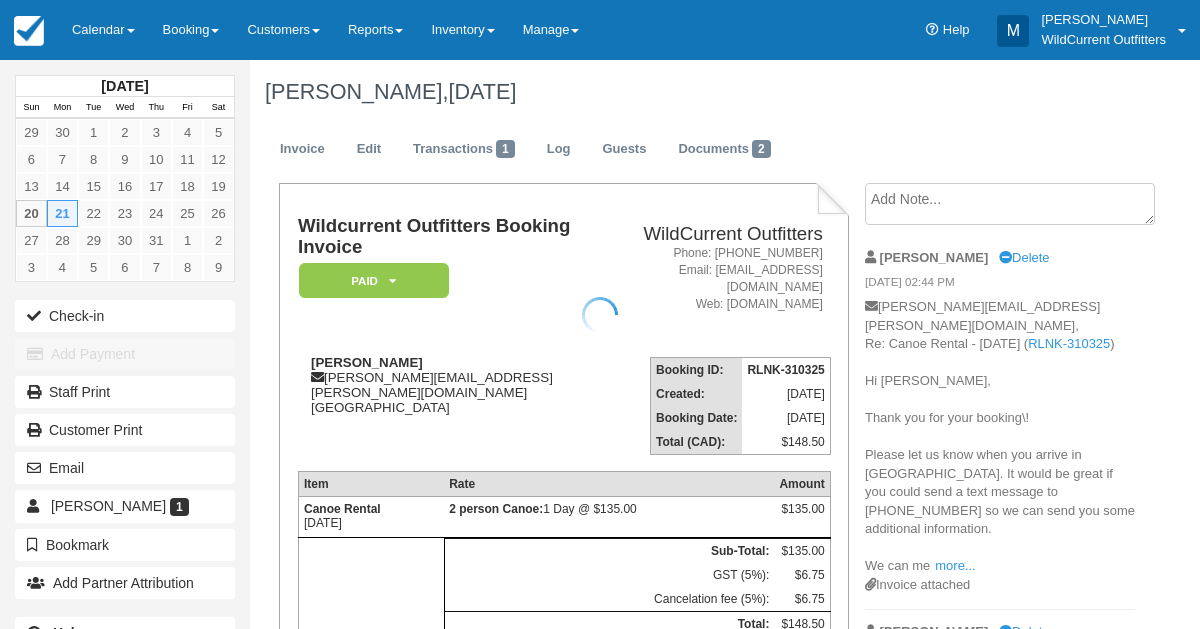 scroll, scrollTop: 0, scrollLeft: 0, axis: both 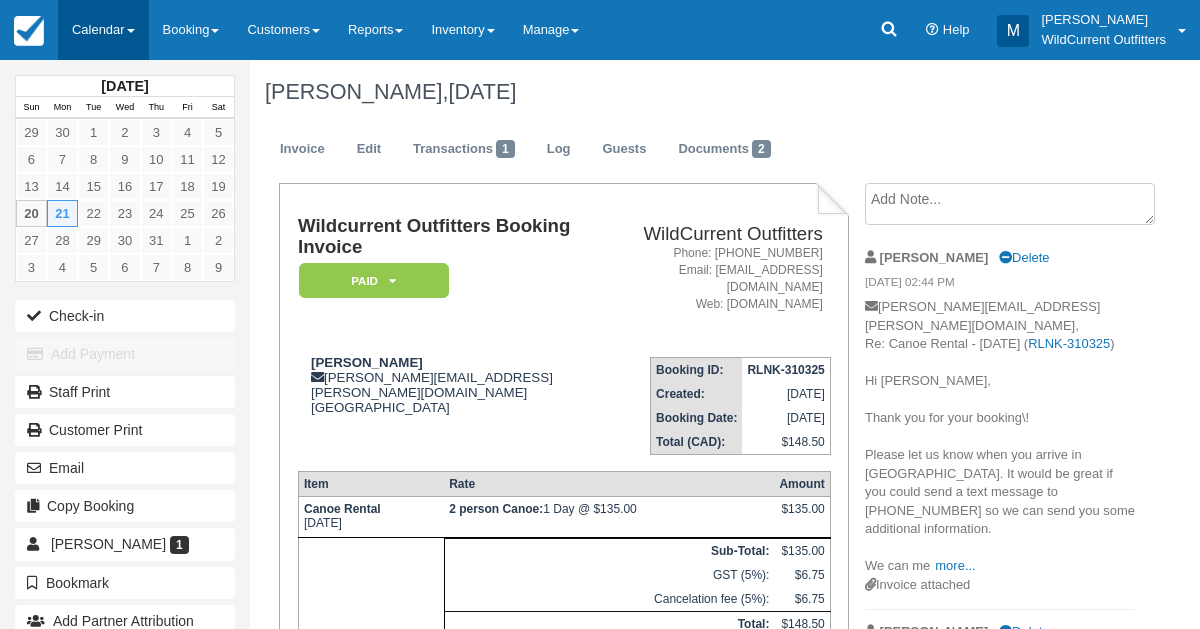 click on "Calendar" at bounding box center [103, 30] 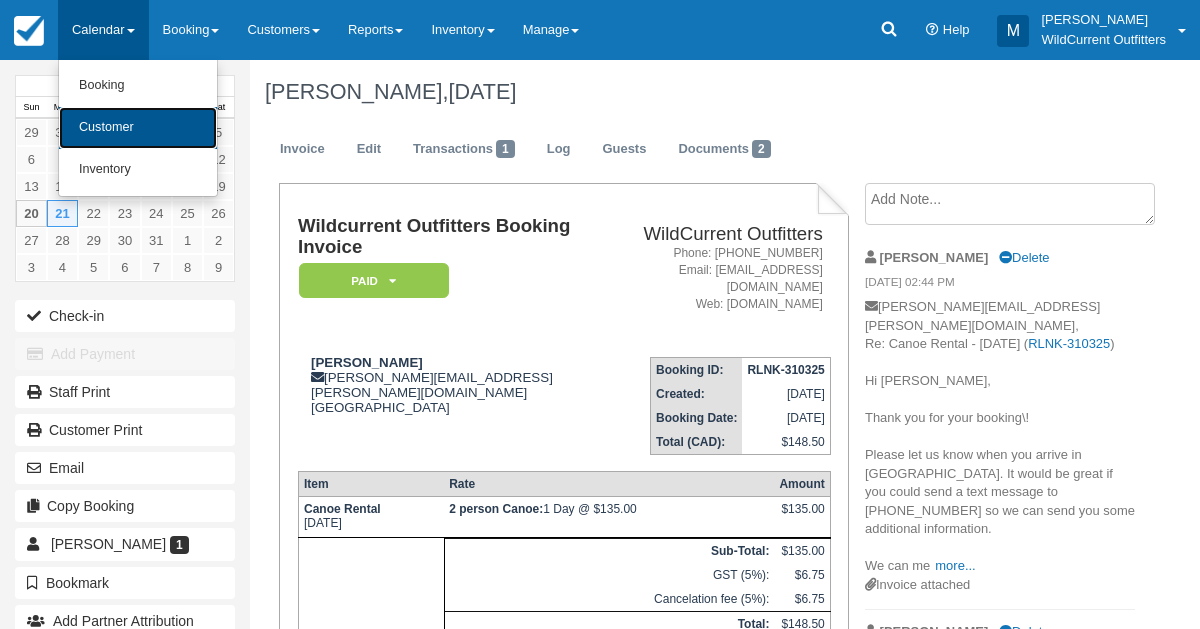 click on "Customer" at bounding box center [138, 128] 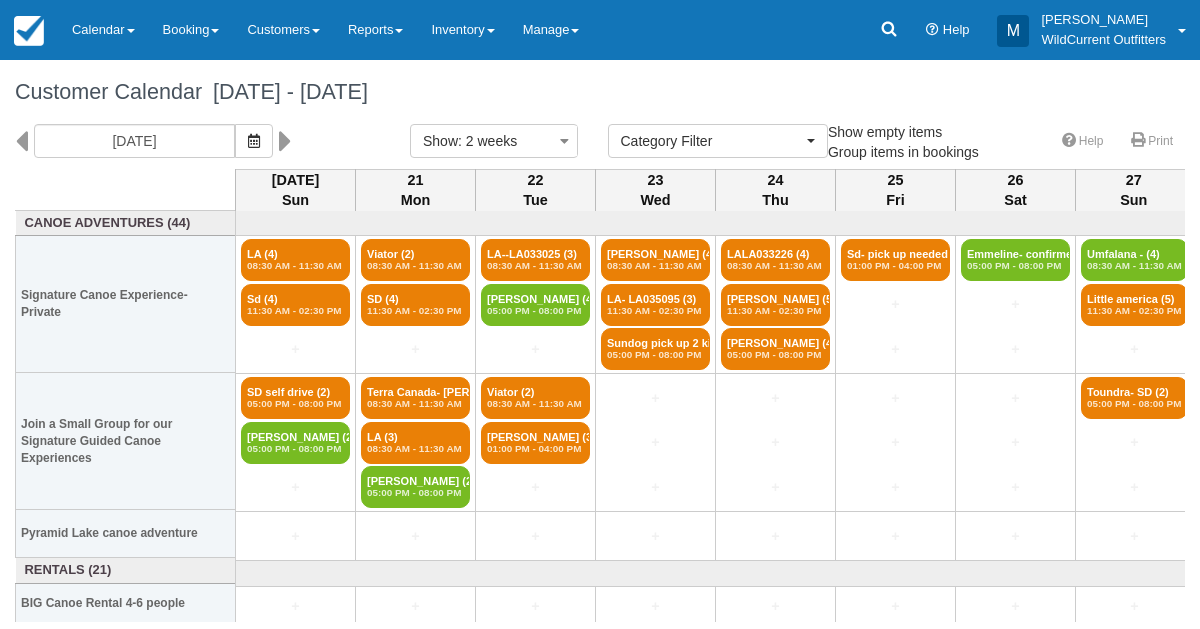 select 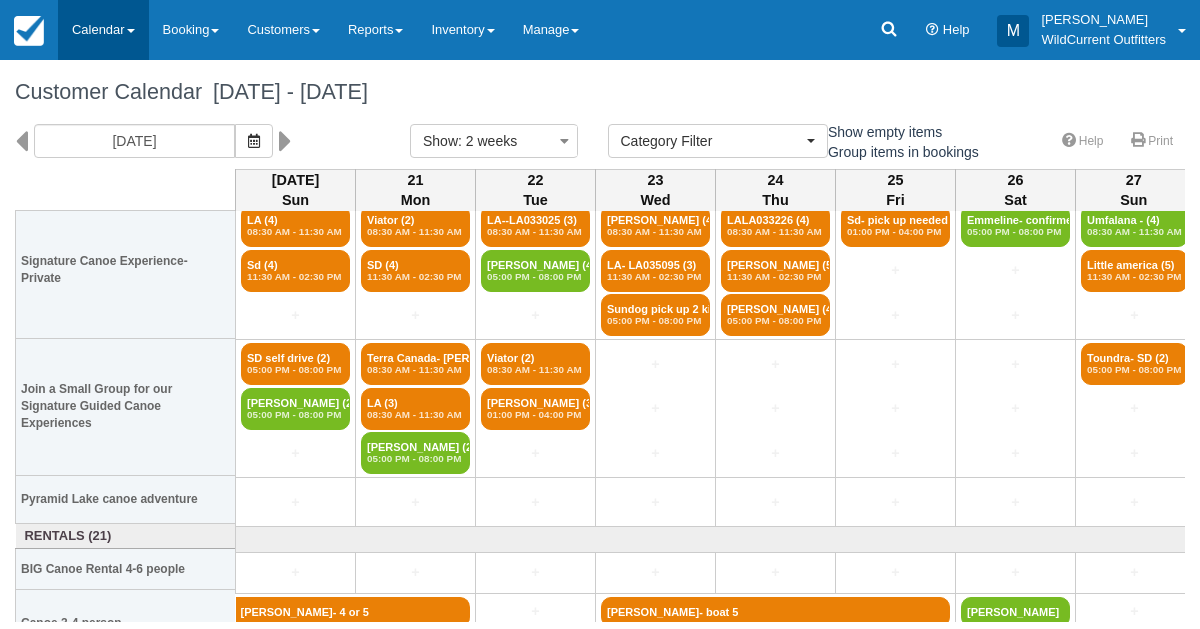 scroll, scrollTop: 0, scrollLeft: 0, axis: both 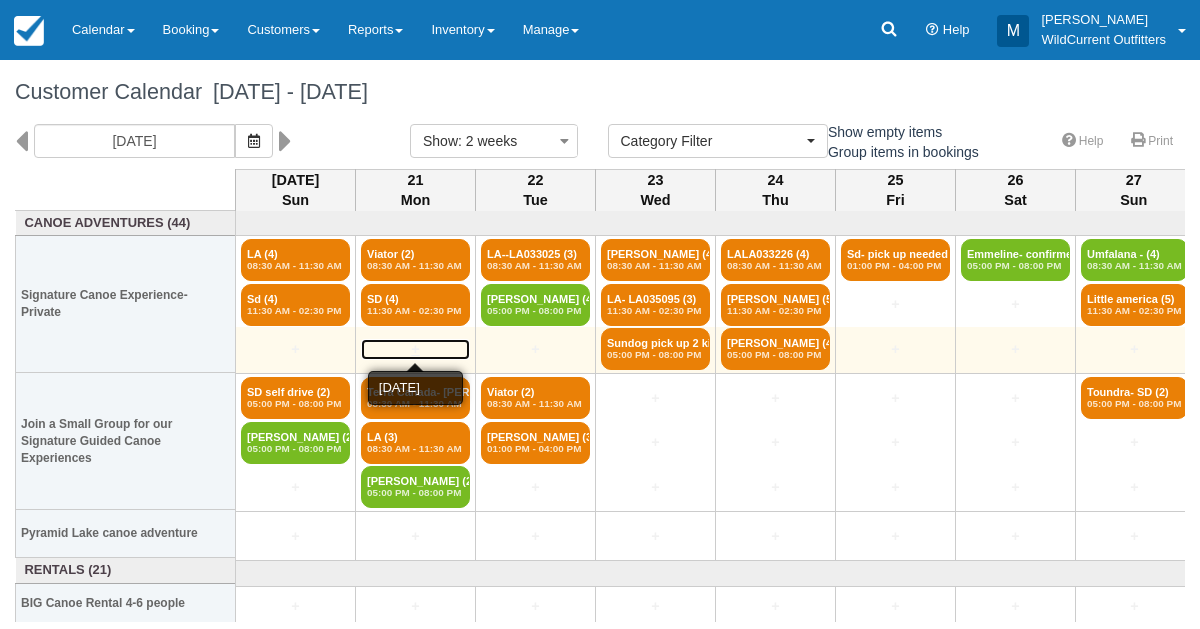click on "+" at bounding box center [415, 349] 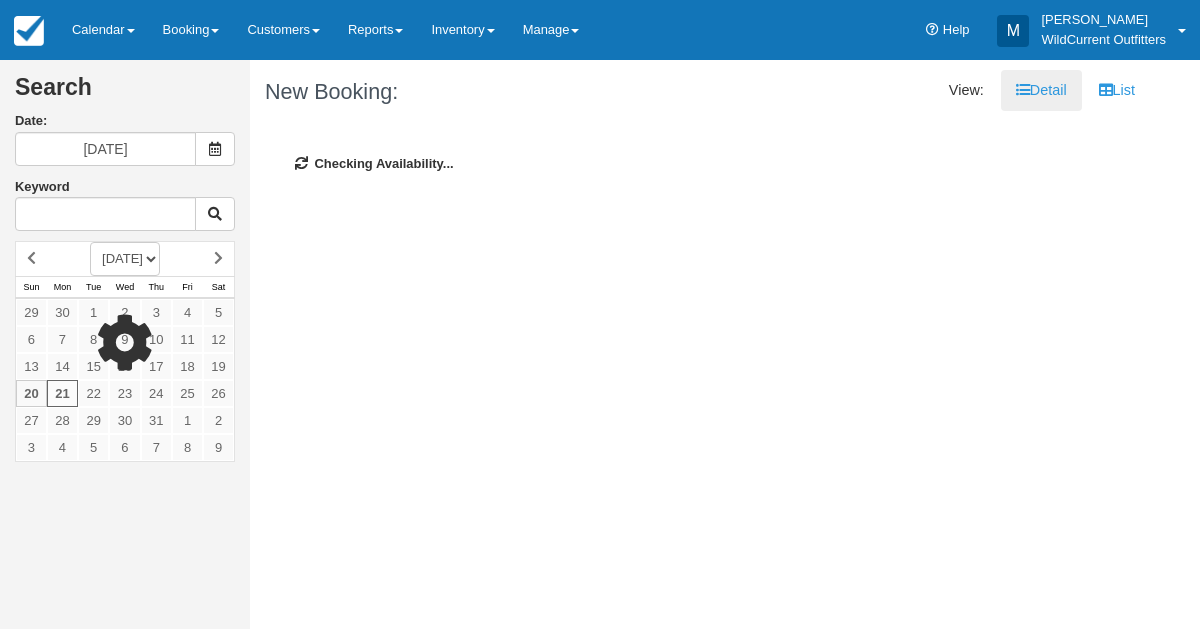 scroll, scrollTop: 0, scrollLeft: 0, axis: both 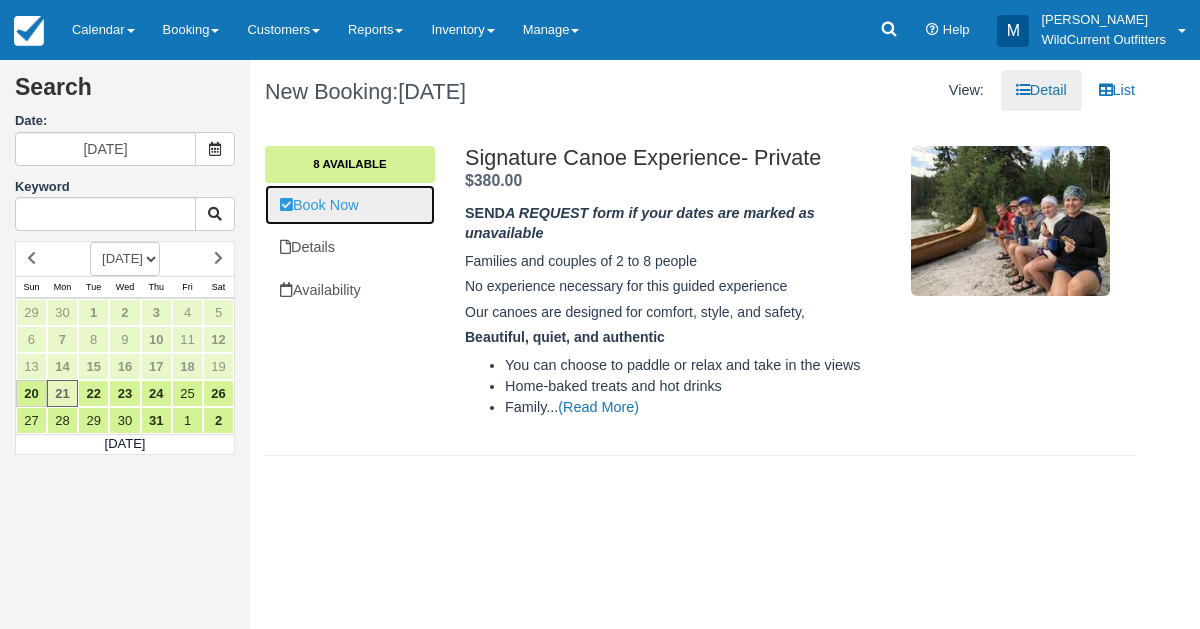 click on "Book Now" at bounding box center [350, 205] 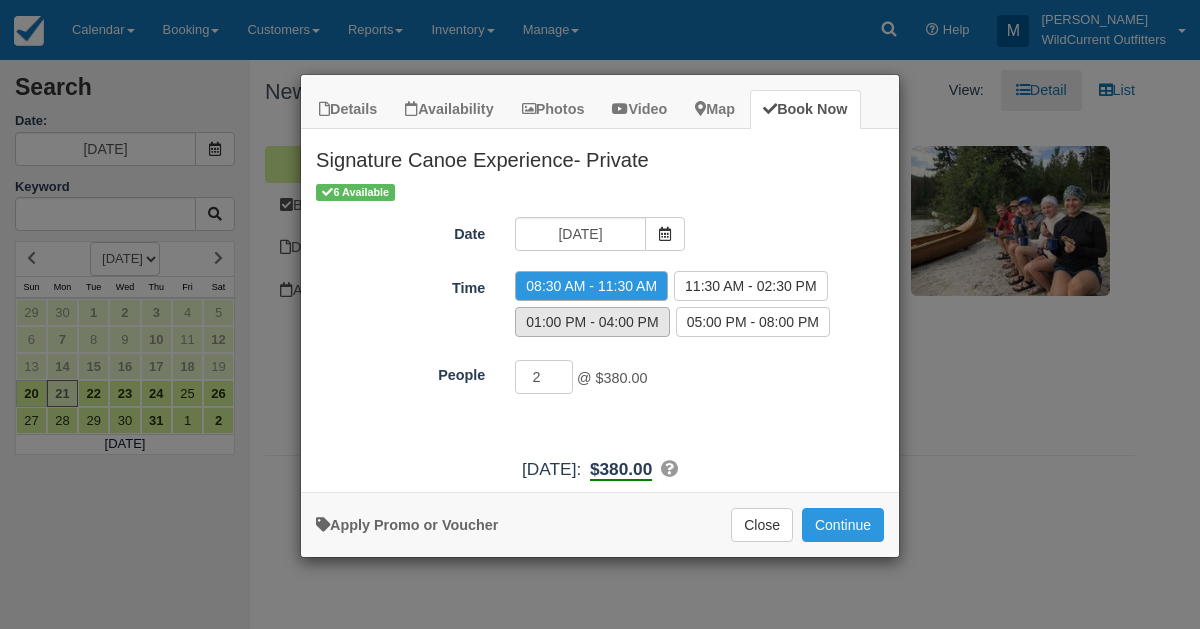 click on "01:00 PM - 04:00 PM" at bounding box center [592, 322] 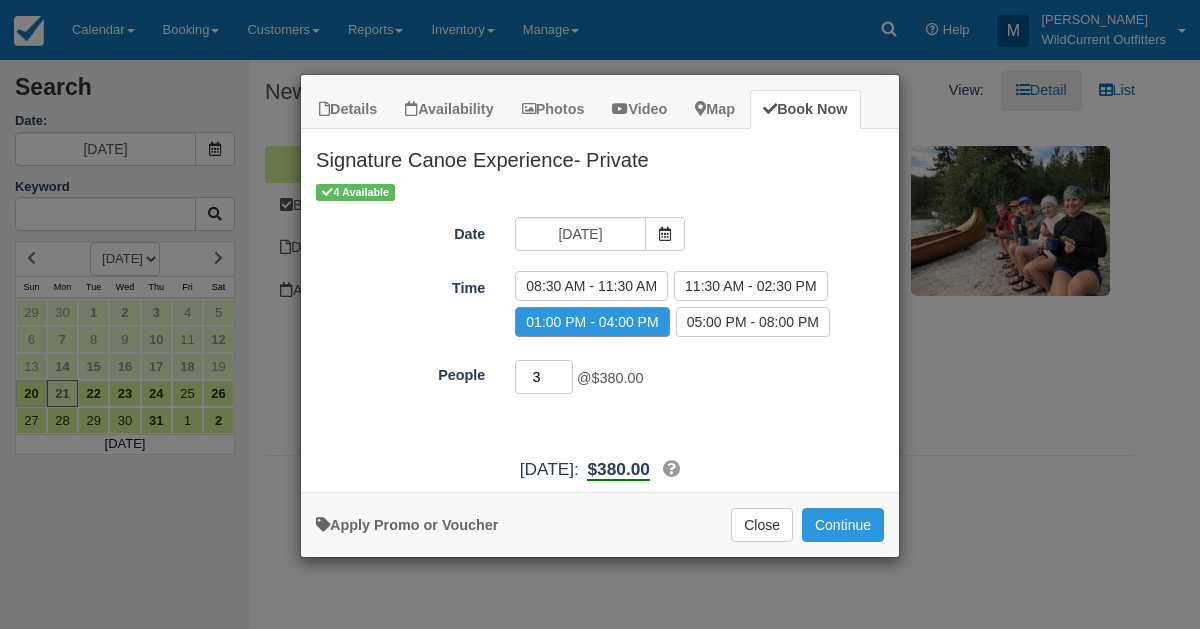 type on "3" 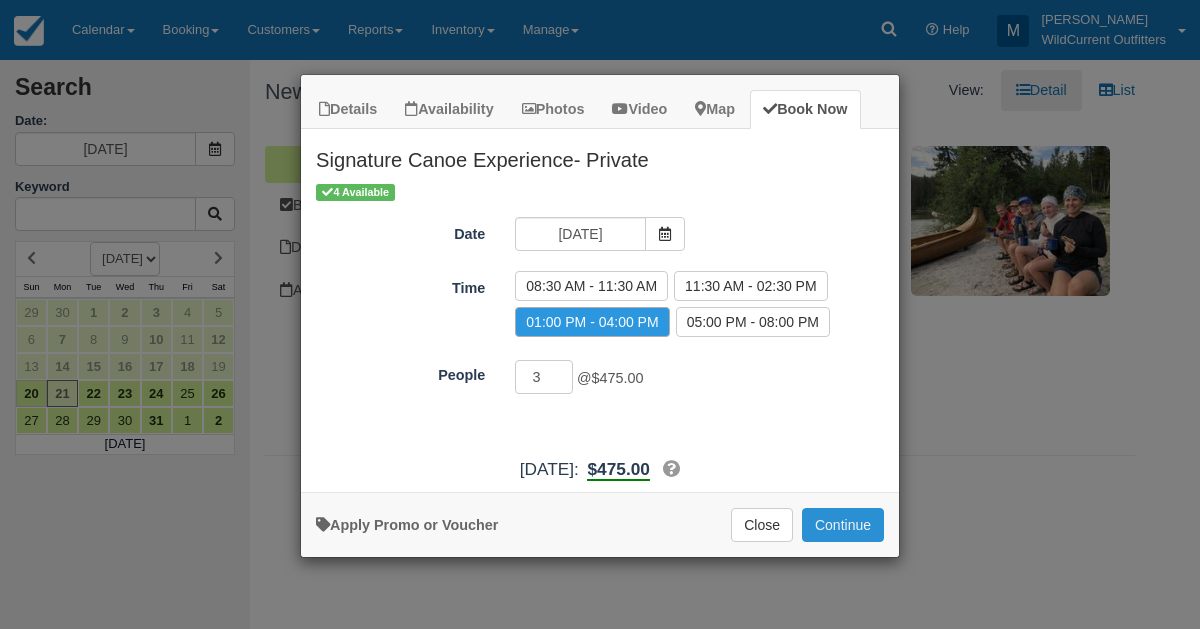click on "Continue" at bounding box center [843, 525] 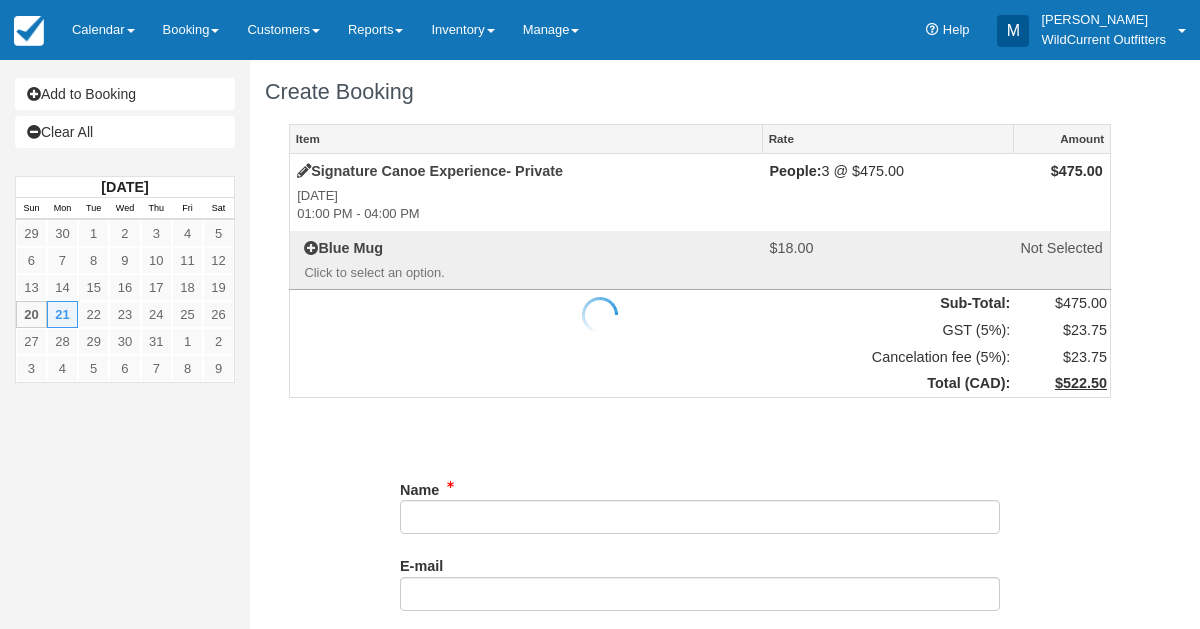 scroll, scrollTop: 0, scrollLeft: 0, axis: both 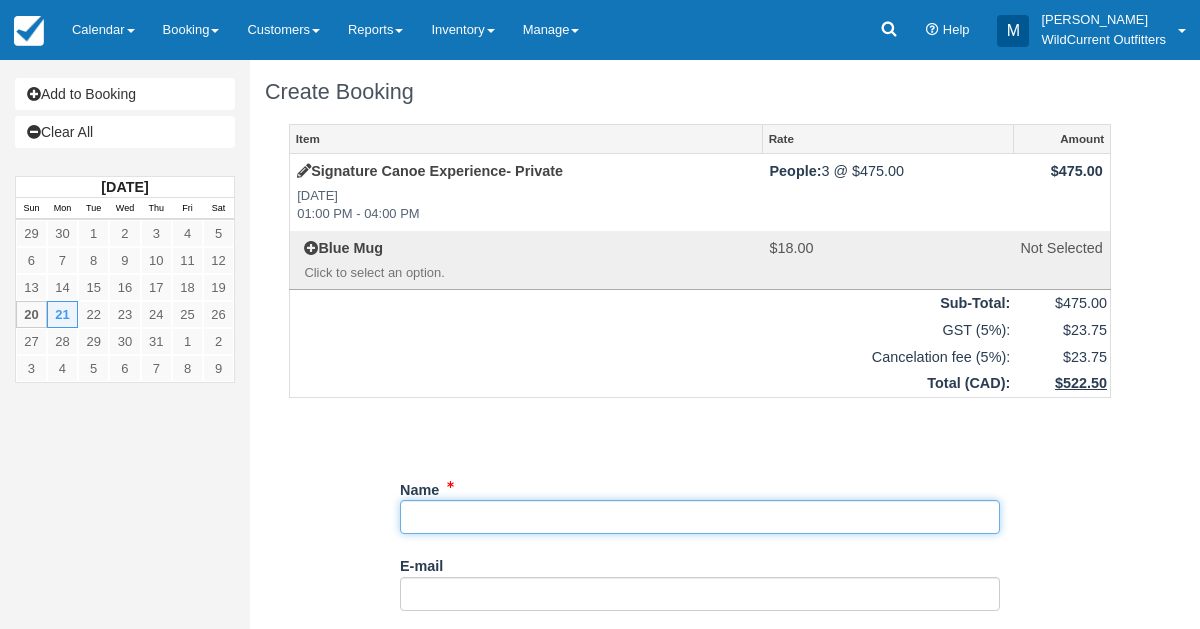 click on "Name" at bounding box center [700, 517] 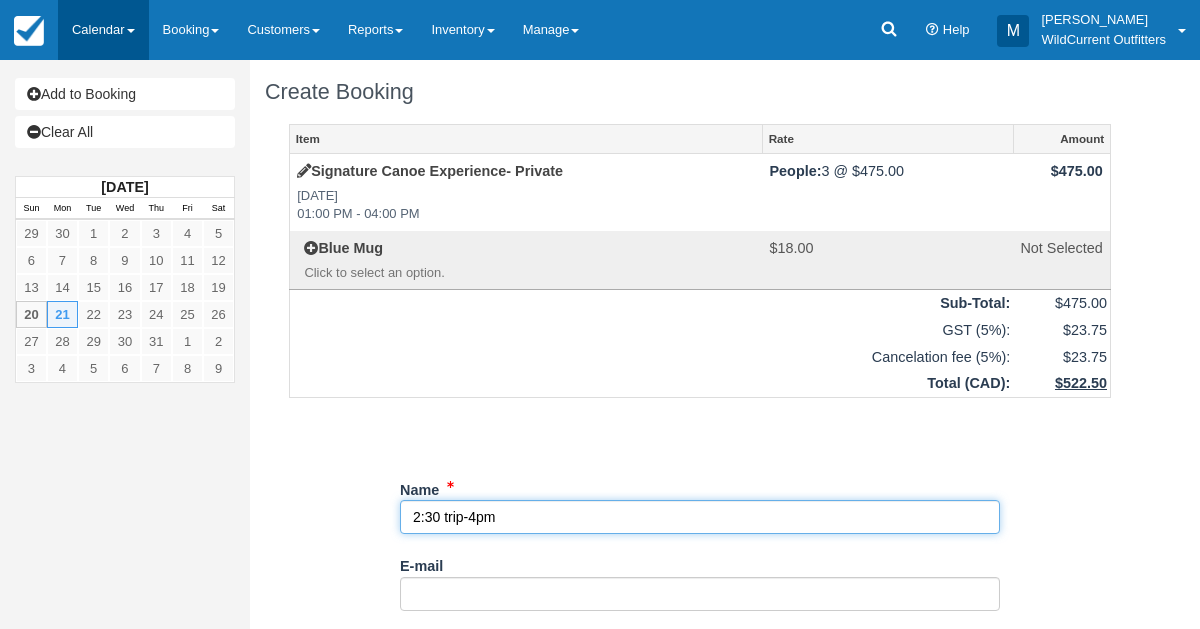 type on "2:30 trip-4pm" 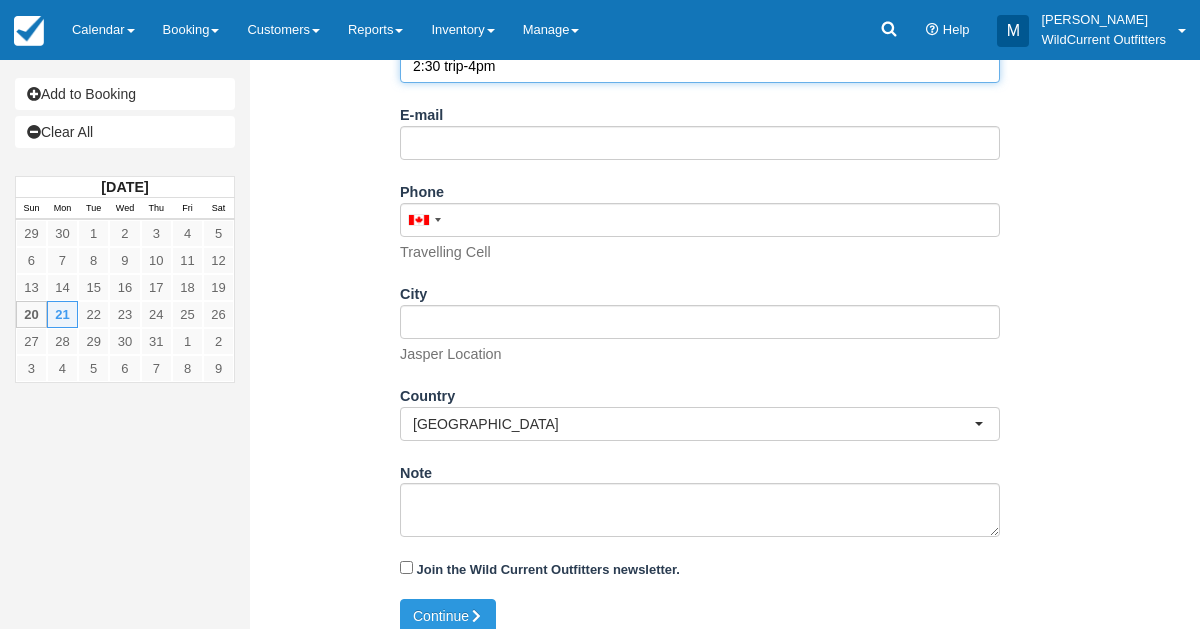 scroll, scrollTop: 451, scrollLeft: 0, axis: vertical 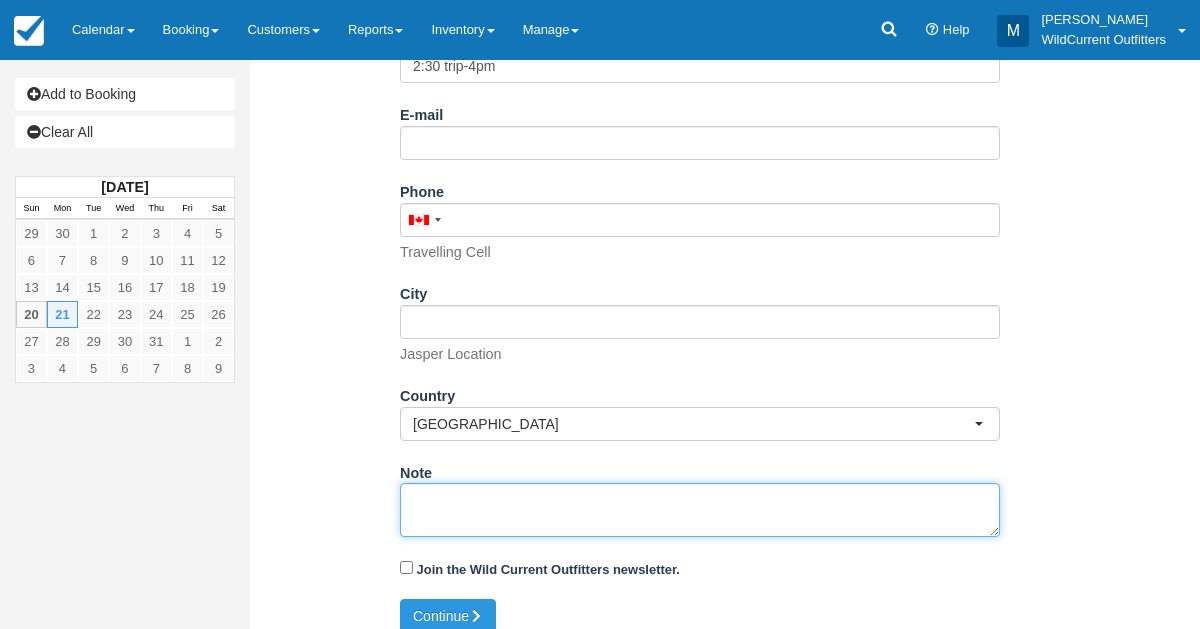 click on "Note" at bounding box center (700, 510) 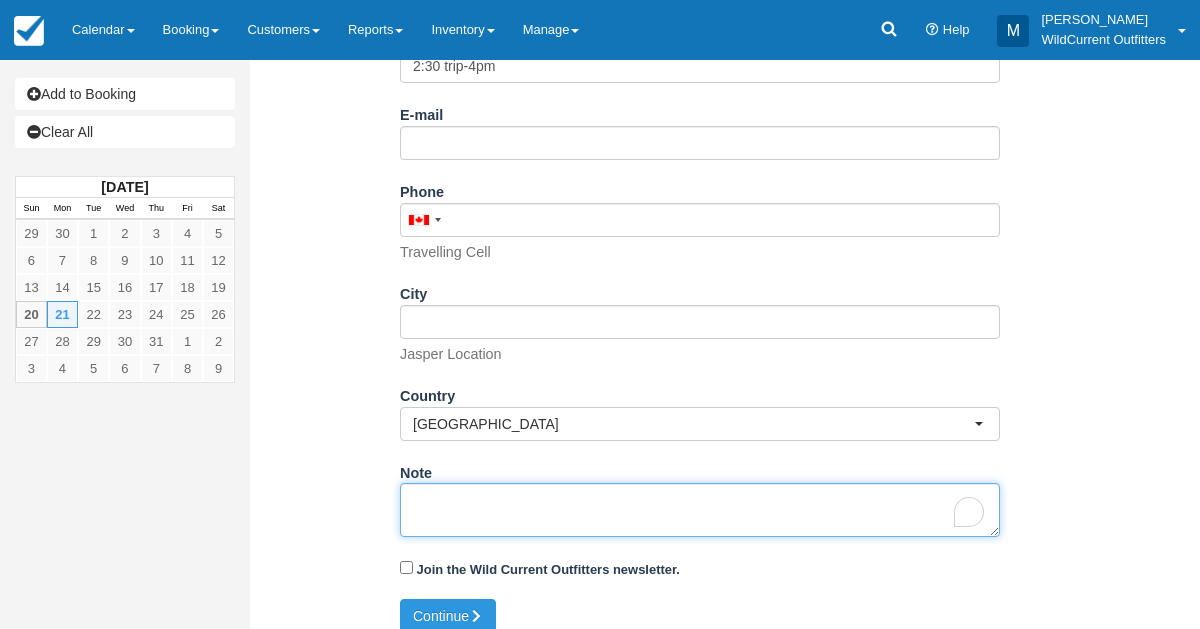 paste on "Name: Tina Rogers
Email: tinawrogers@gmail.com
Which day do you arrive in Jasper?: July 20, 2025
Which day do you leave Jasper?: July 22, 2025
Which day would you like to go canoeing?: July 21, 2025
How many in your group?: 3
Comments or Questions: 2 adults and one child (8 years old), wondering about availability and price for Monday 21. Thanks!" 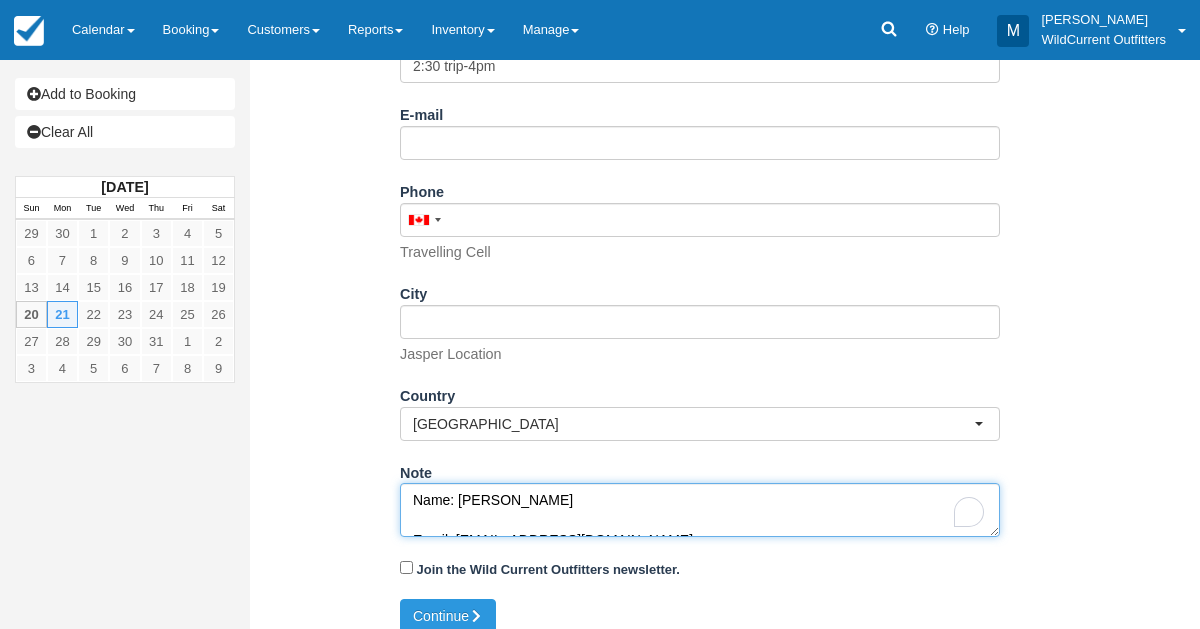 scroll, scrollTop: 231, scrollLeft: 0, axis: vertical 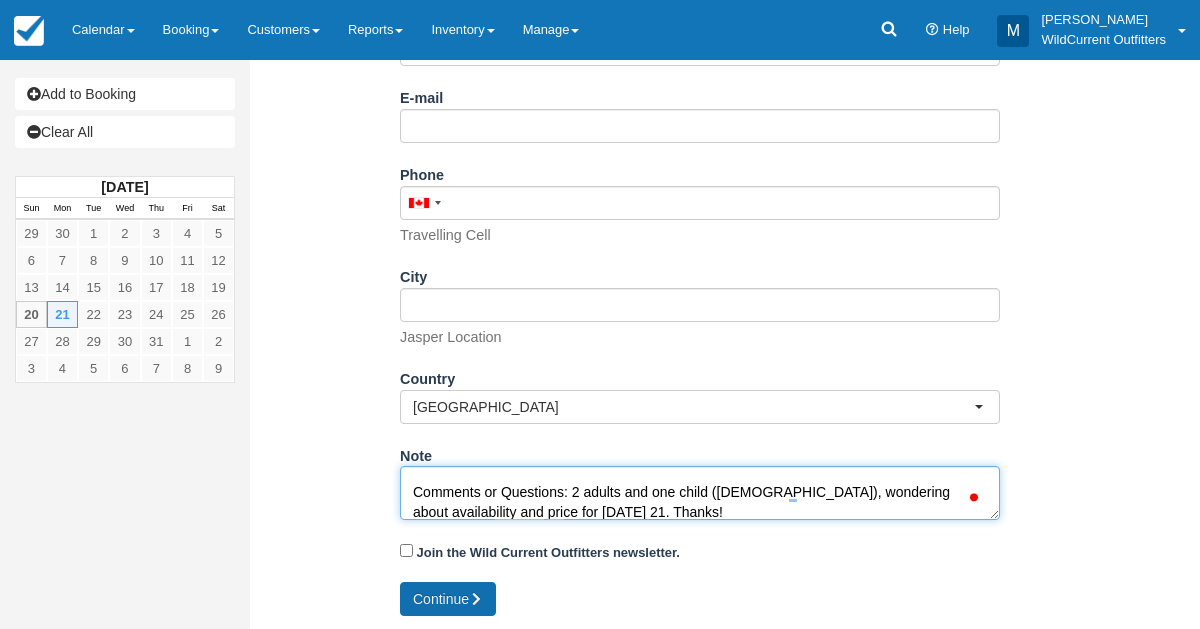 type on "Name: Tina Rogers
Email: tinawrogers@gmail.com
Which day do you arrive in Jasper?: July 20, 2025
Which day do you leave Jasper?: July 22, 2025
Which day would you like to go canoeing?: July 21, 2025
How many in your group?: 3
Comments or Questions: 2 adults and one child (8 years old), wondering about availability and price for Monday 21. Thanks!" 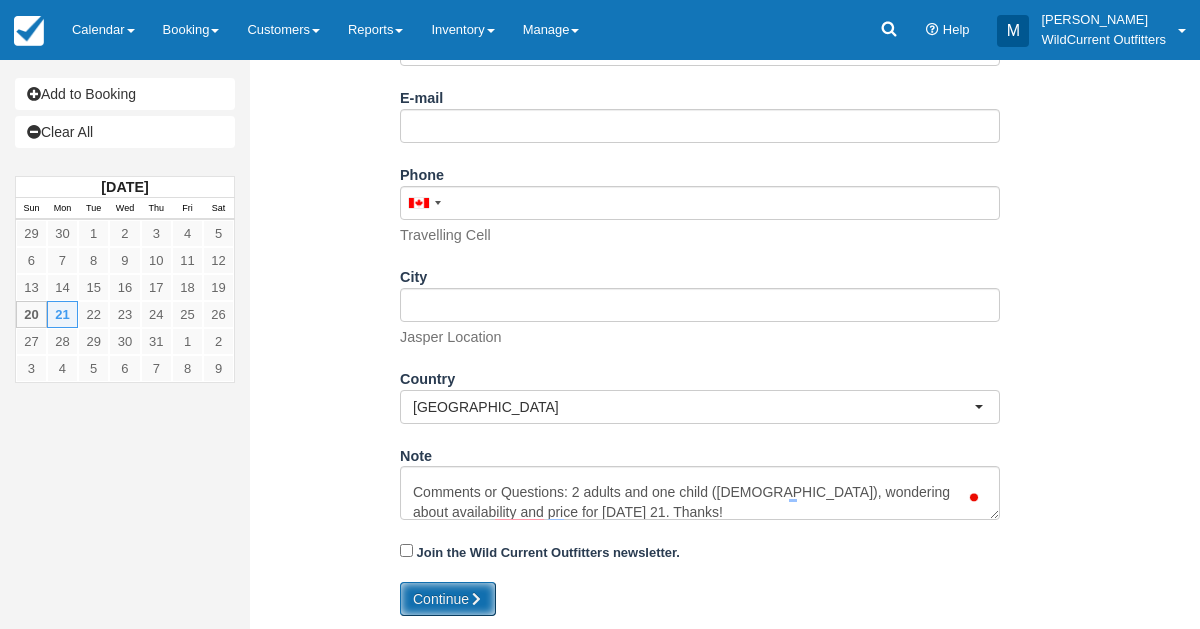click on "Continue" at bounding box center [448, 599] 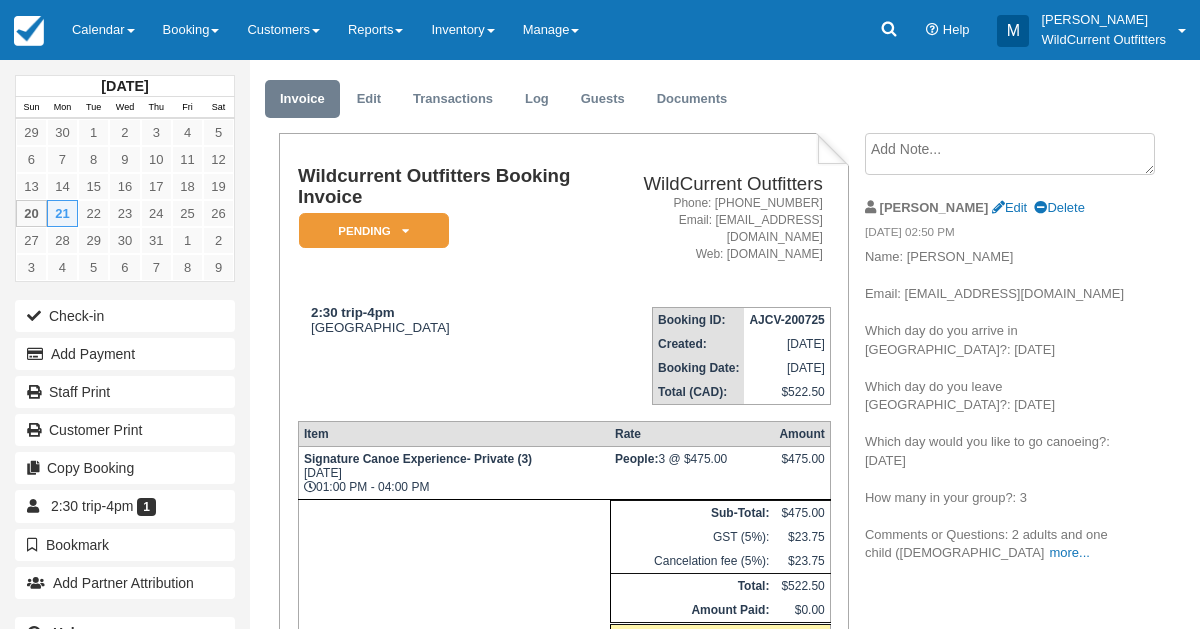 scroll, scrollTop: 65, scrollLeft: 0, axis: vertical 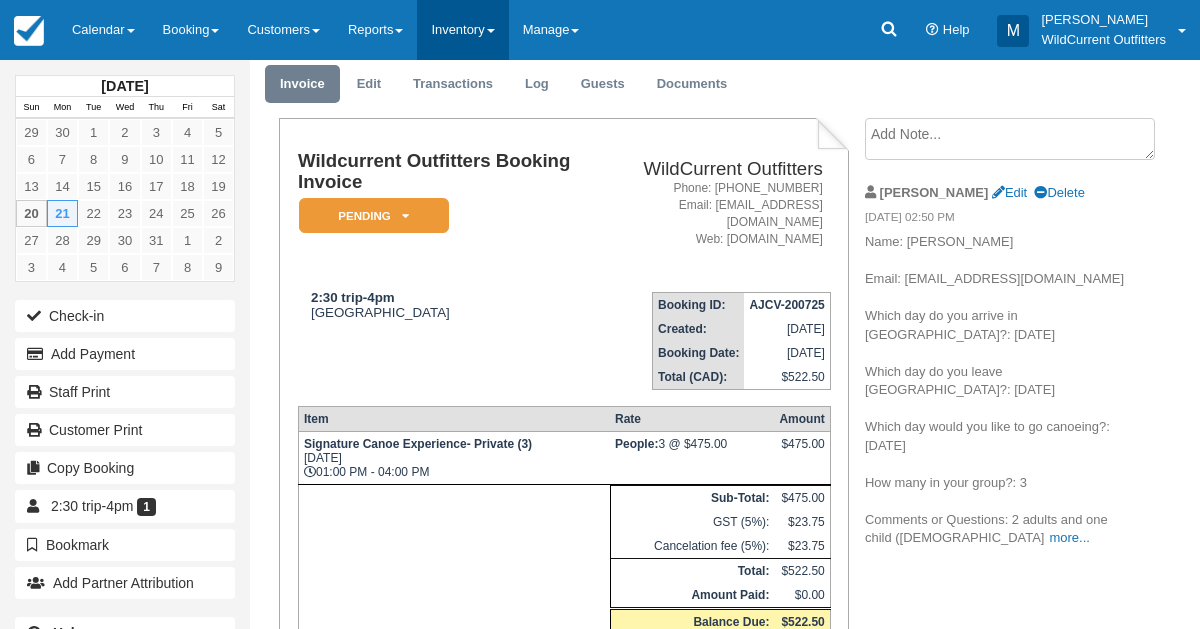 click on "Inventory" at bounding box center (462, 30) 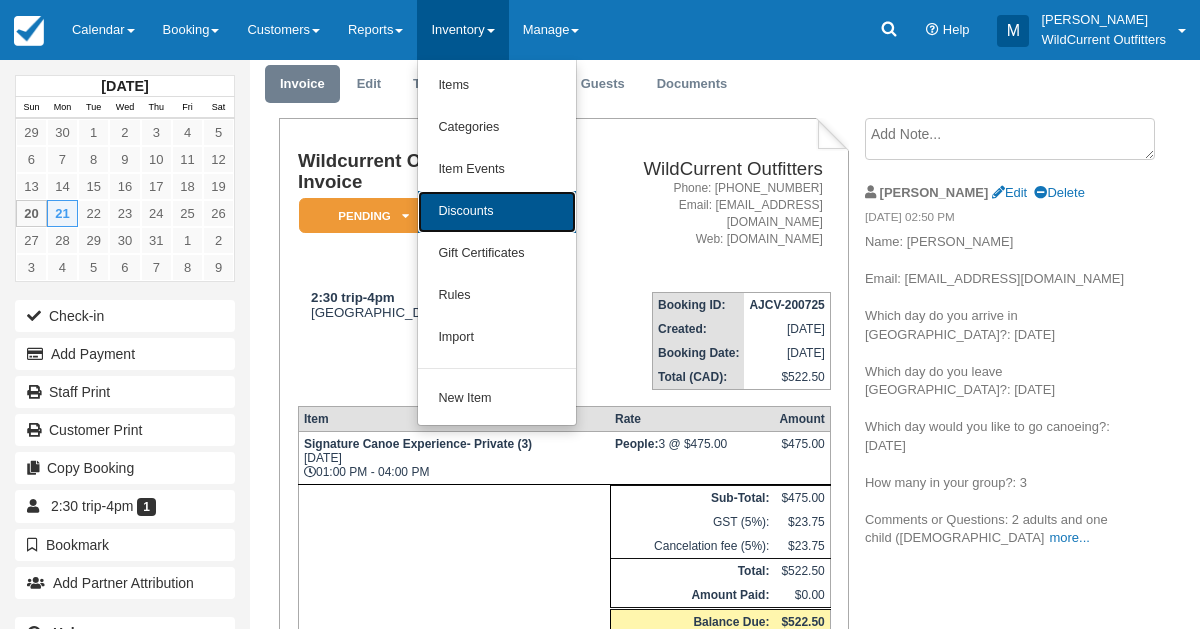 click on "Discounts" at bounding box center (497, 212) 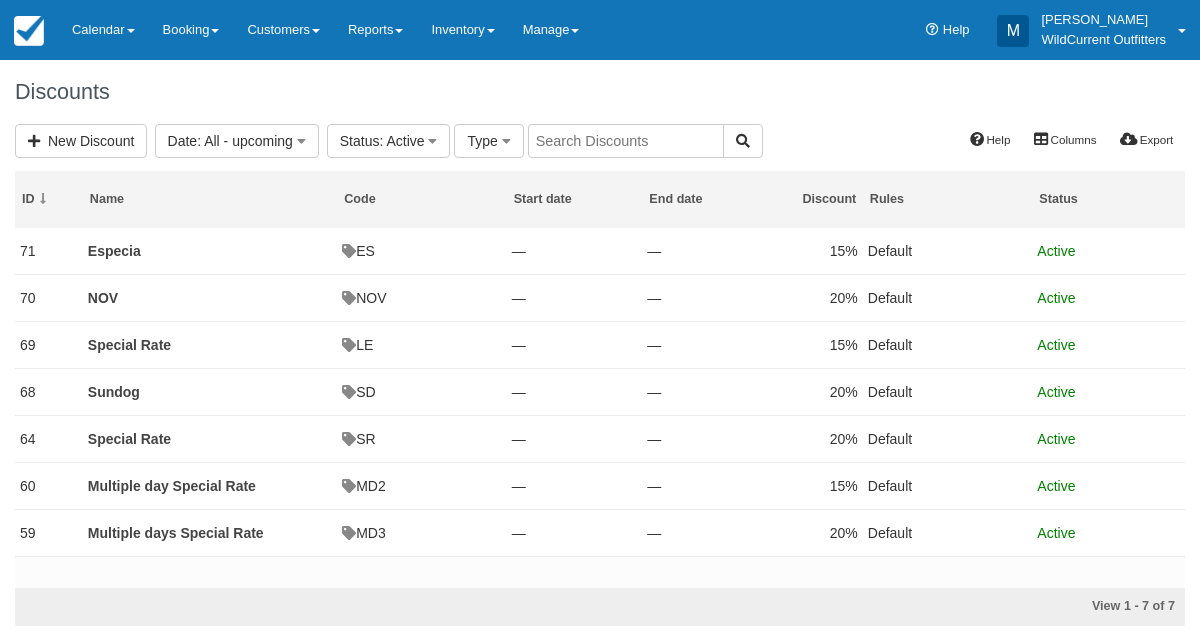 scroll, scrollTop: 0, scrollLeft: 0, axis: both 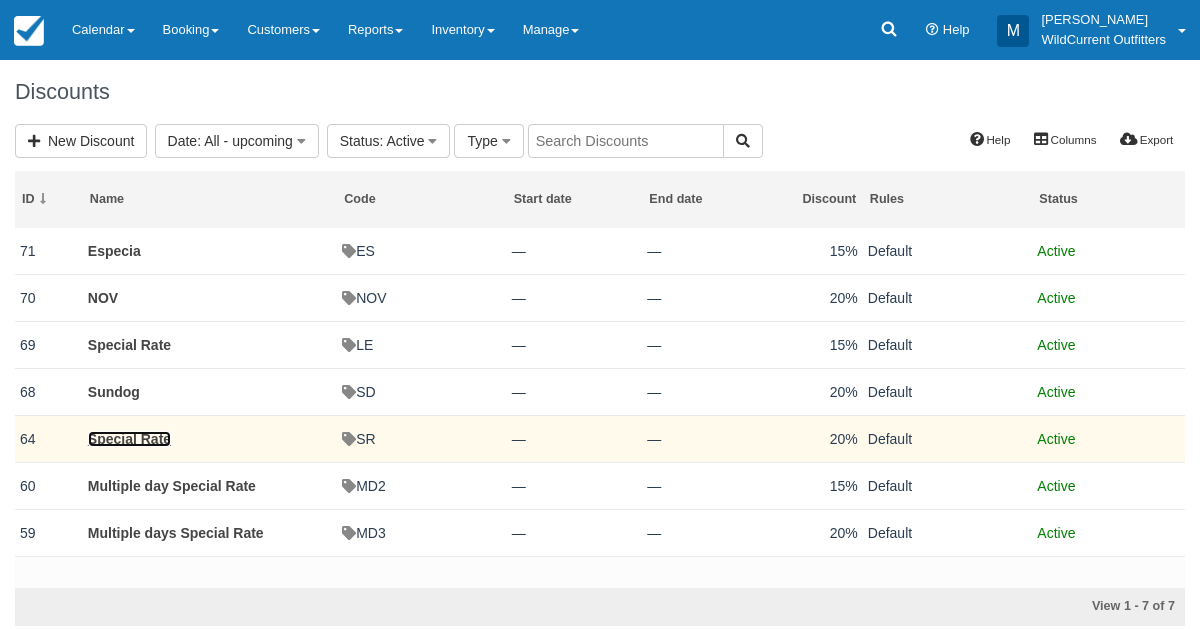 click on "Special Rate" at bounding box center (129, 439) 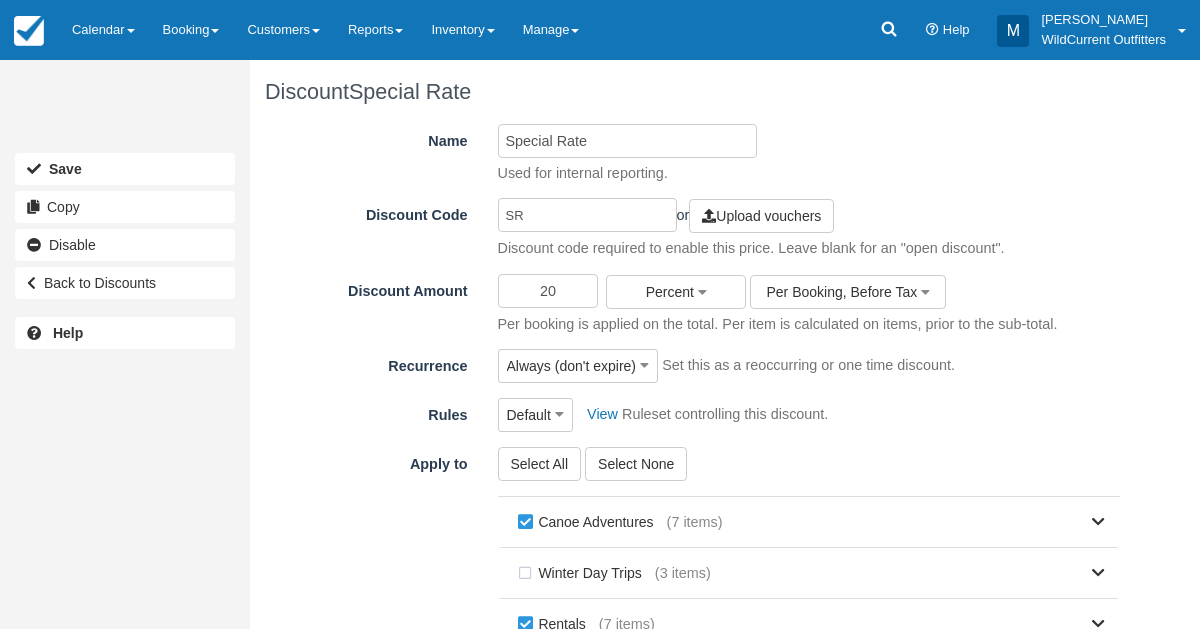scroll, scrollTop: 0, scrollLeft: 0, axis: both 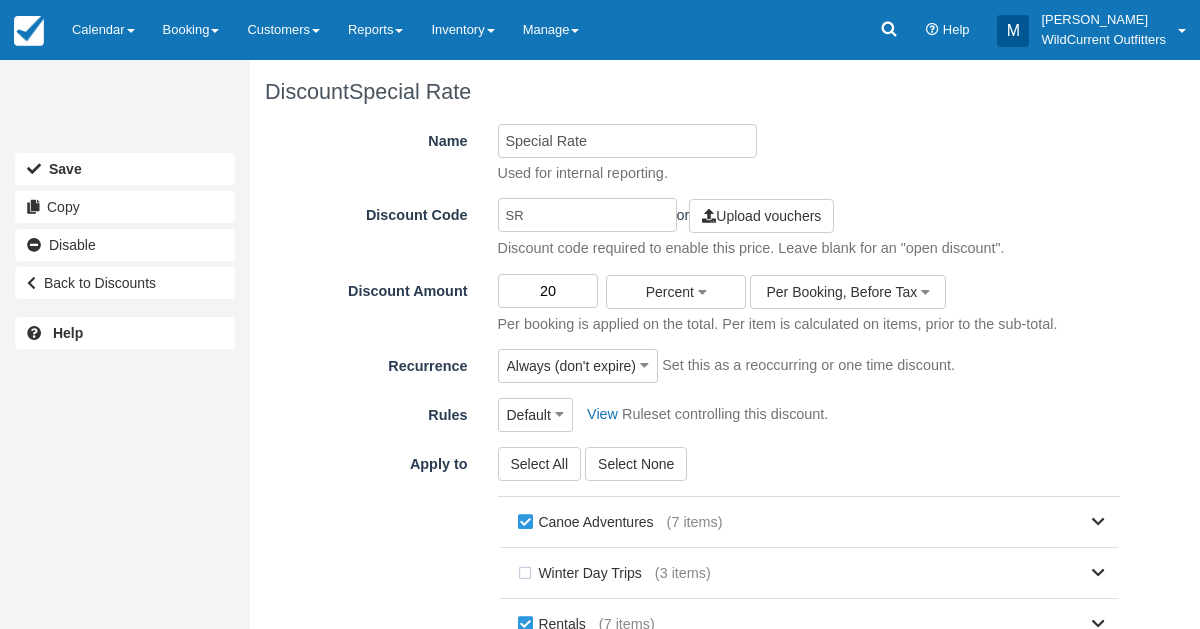 click on "20" at bounding box center (548, 291) 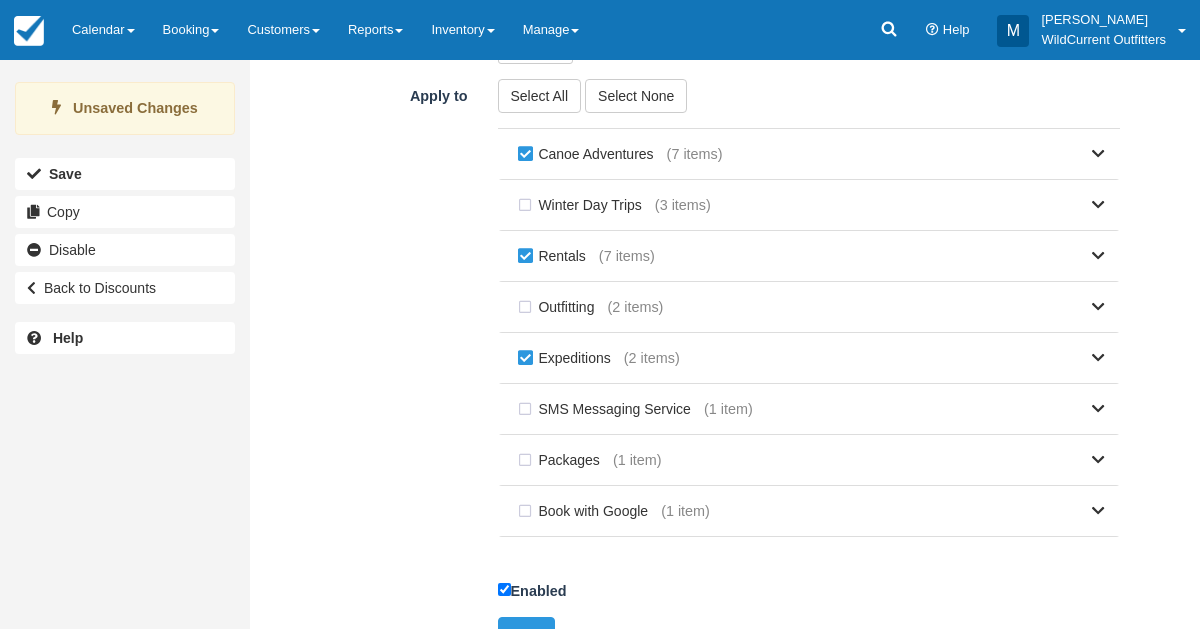scroll, scrollTop: 396, scrollLeft: 0, axis: vertical 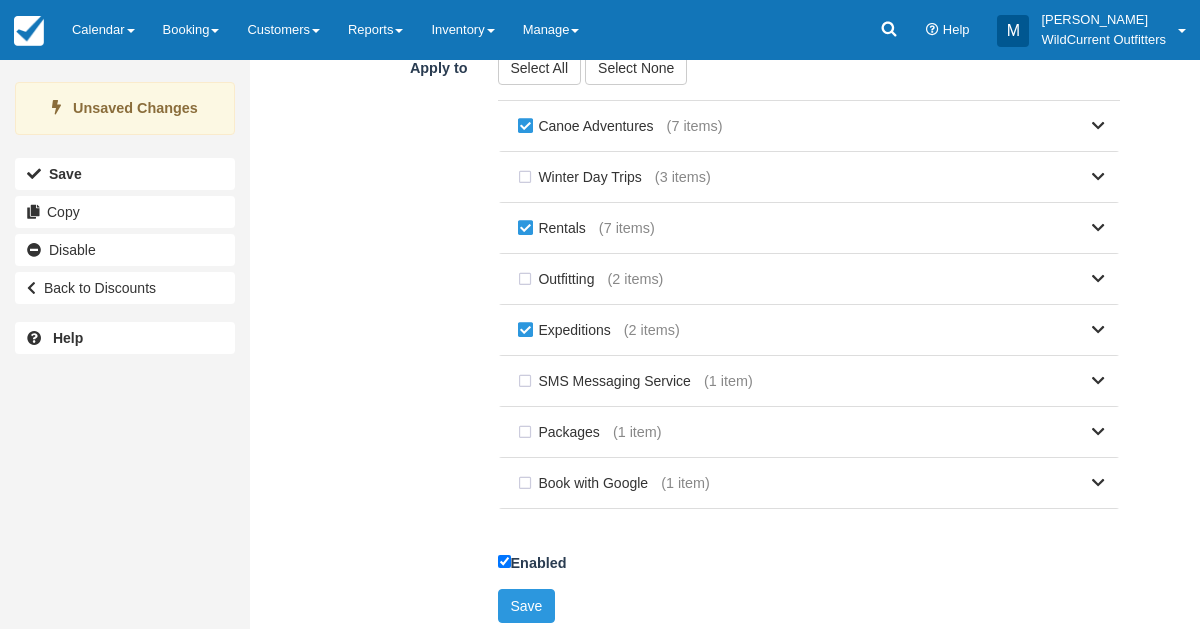 type on "60" 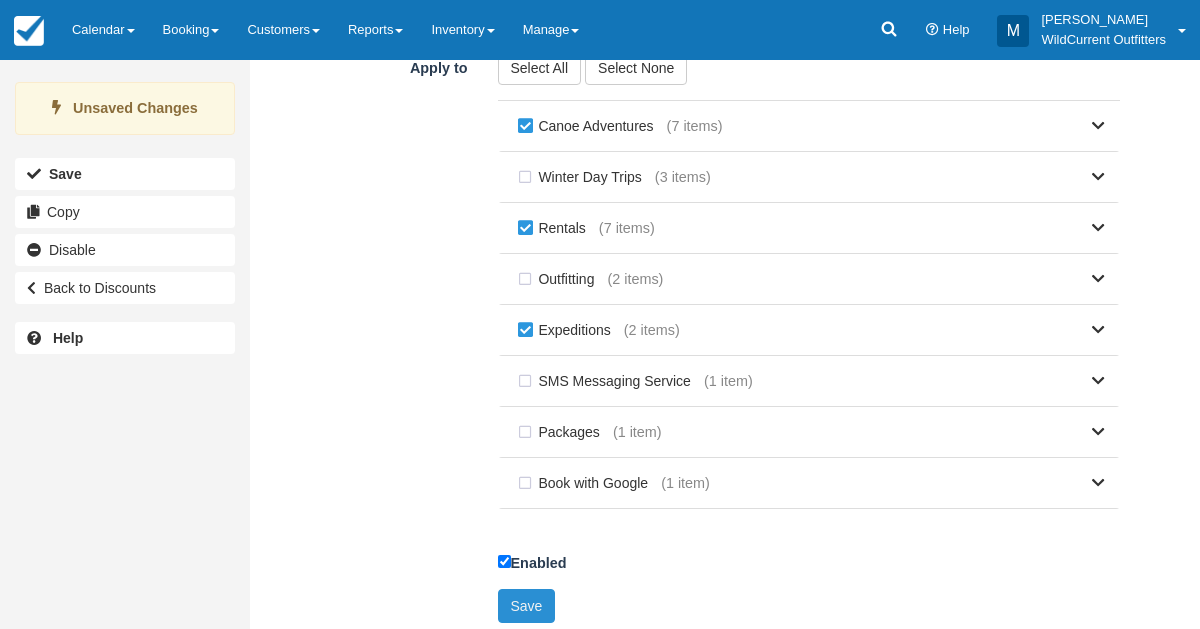 click on "Save" at bounding box center [527, 606] 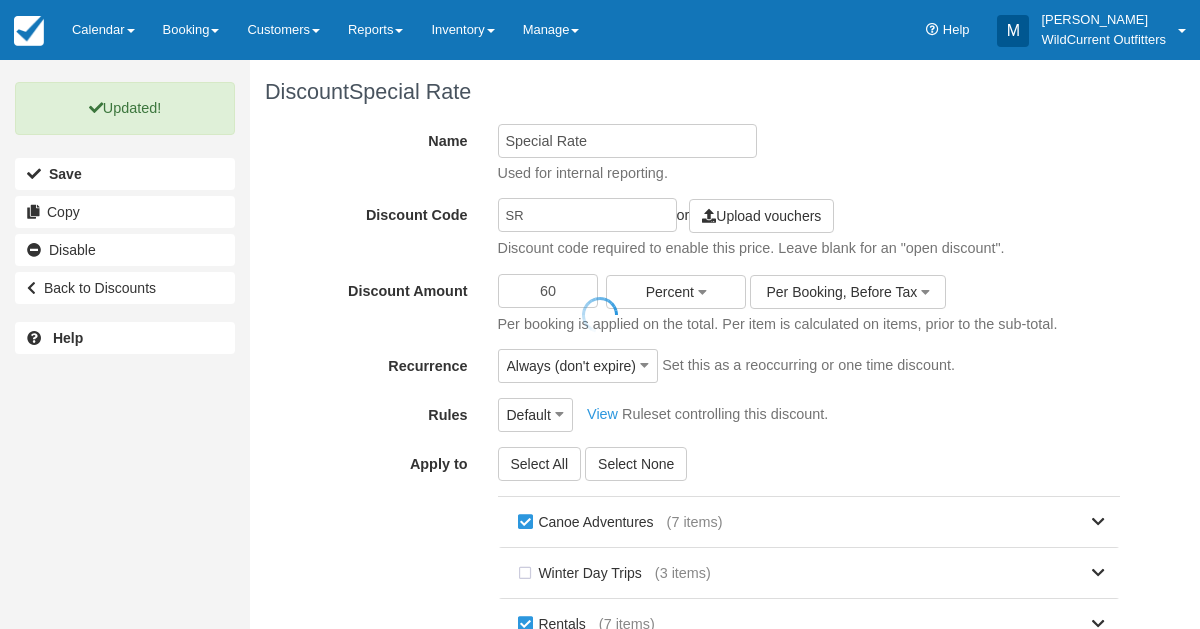 scroll, scrollTop: 0, scrollLeft: 0, axis: both 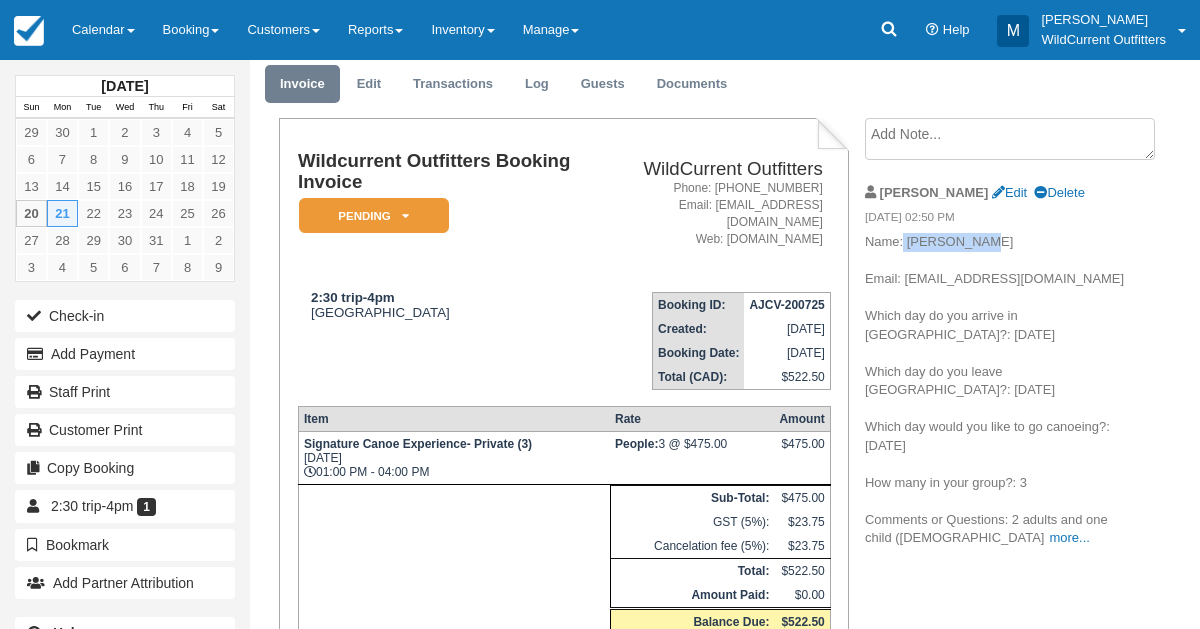 drag, startPoint x: 986, startPoint y: 241, endPoint x: 902, endPoint y: 243, distance: 84.0238 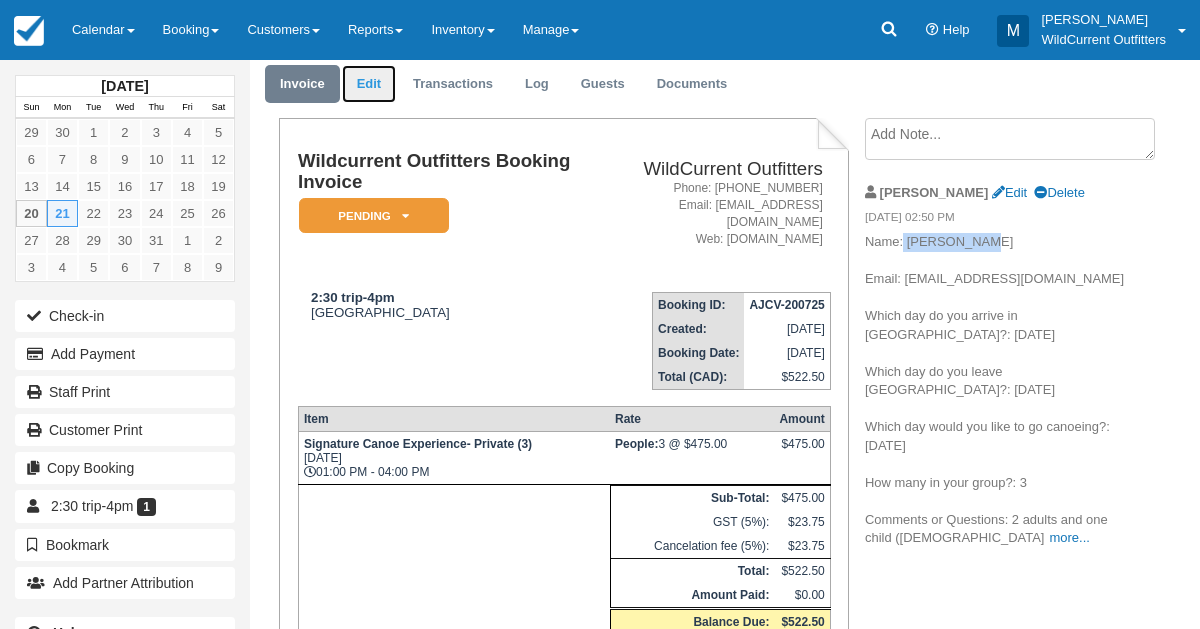 click on "Edit" at bounding box center (369, 84) 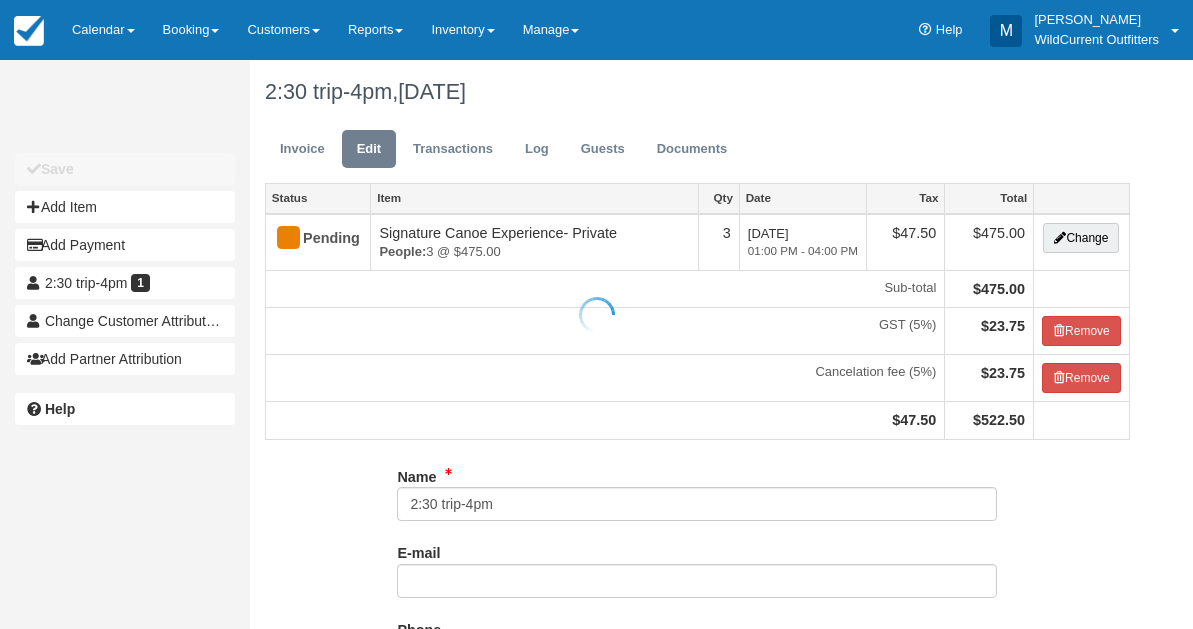 scroll, scrollTop: 0, scrollLeft: 0, axis: both 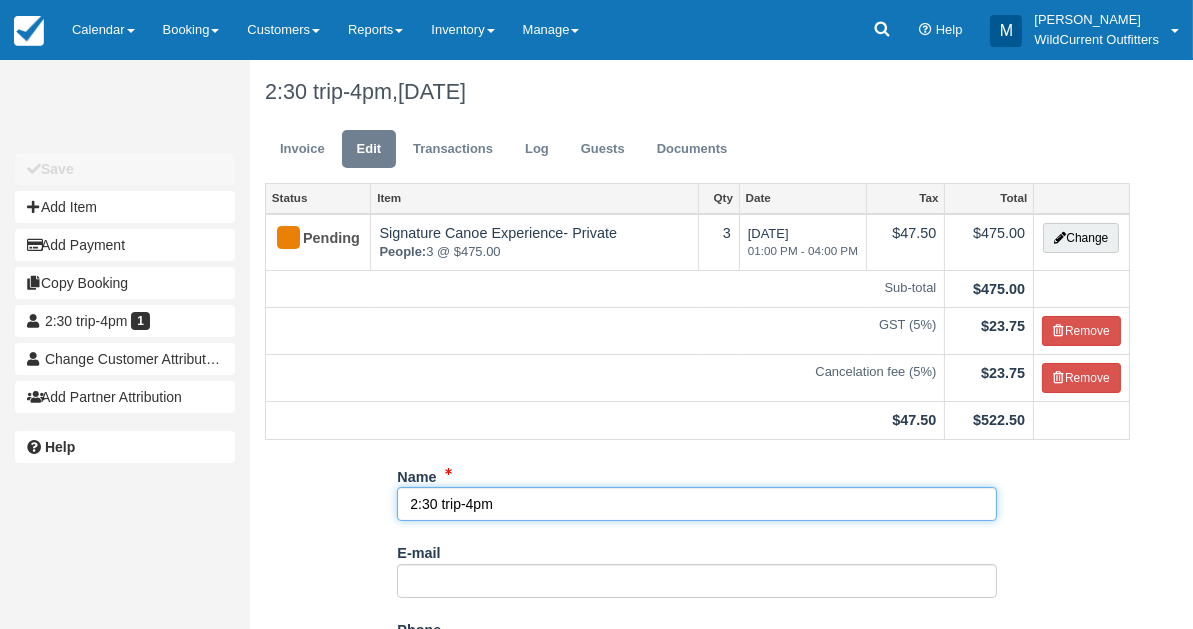 click on "2:30 trip-4pm" at bounding box center [697, 504] 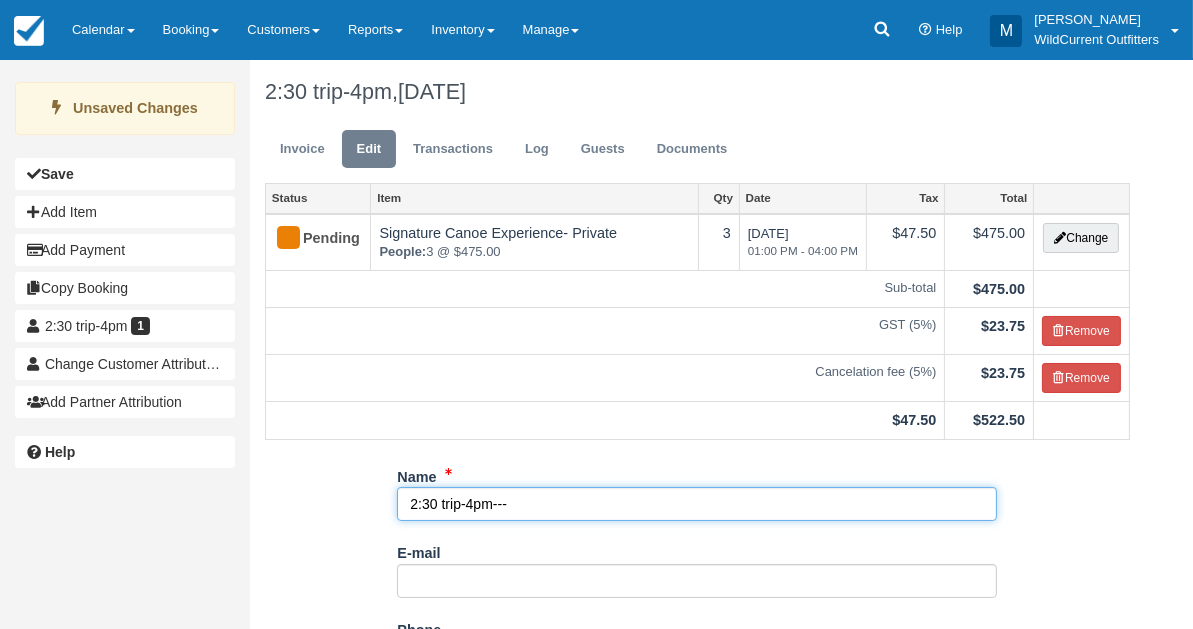 paste on "[PERSON_NAME]" 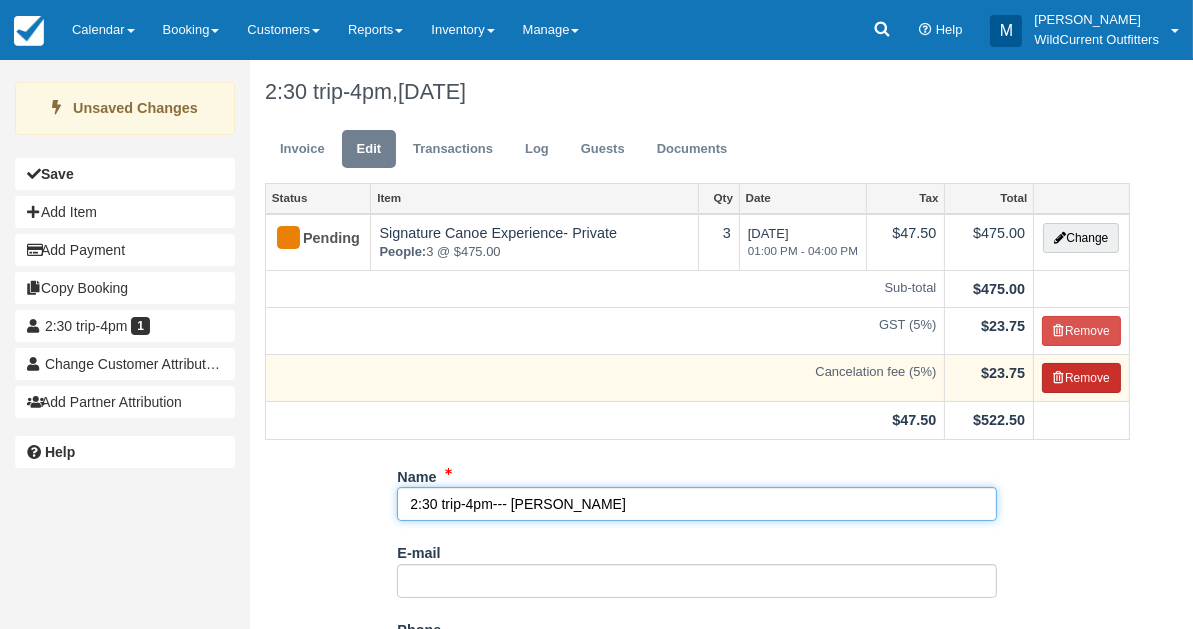 type on "2:30 trip-4pm--- [PERSON_NAME]" 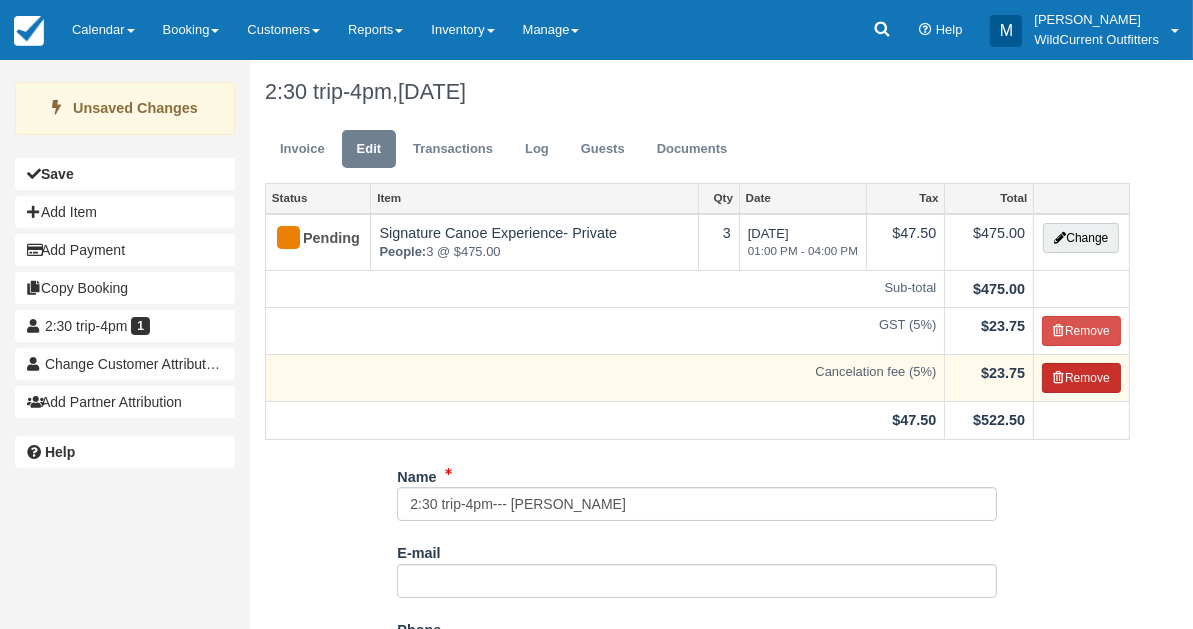 click on "Remove" at bounding box center [1081, 378] 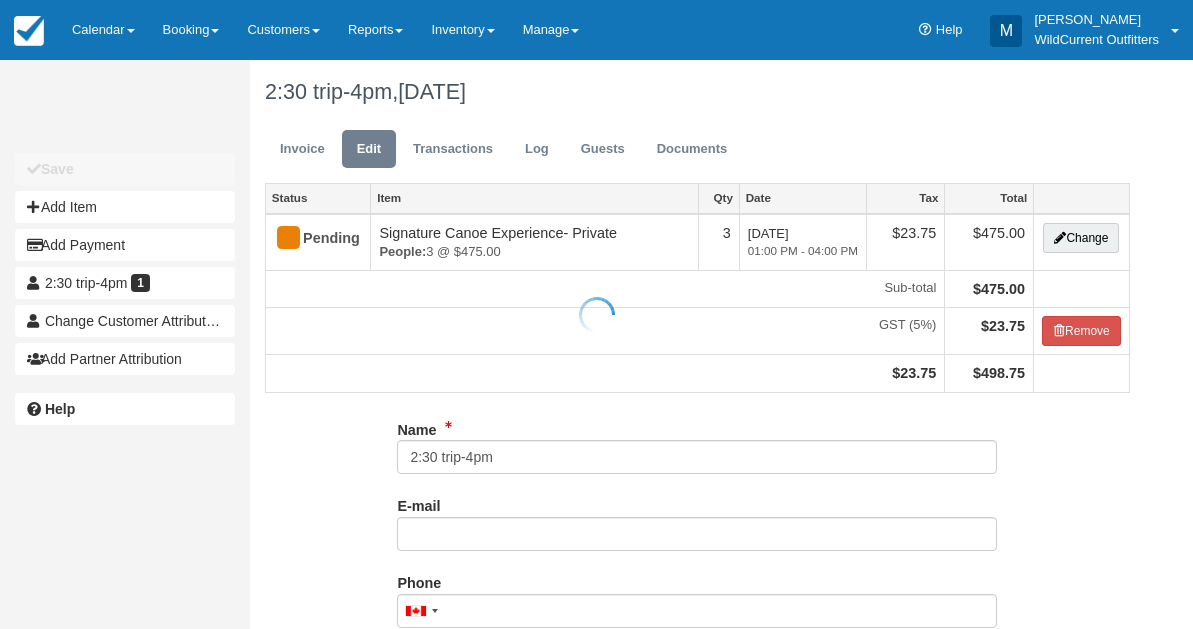 scroll, scrollTop: 0, scrollLeft: 0, axis: both 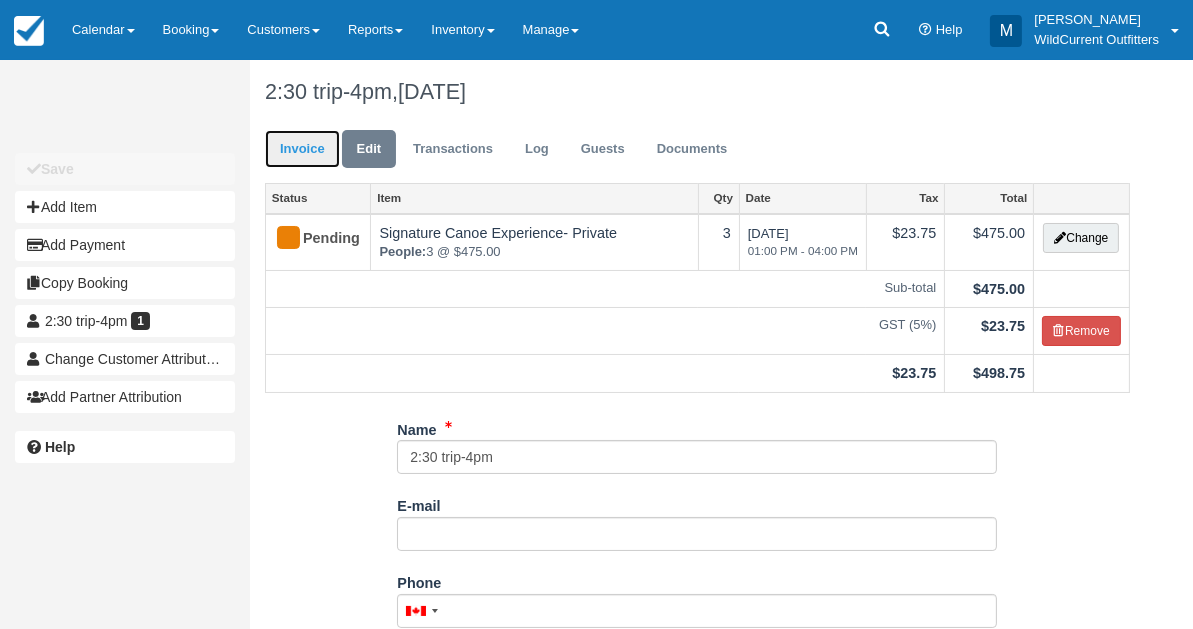 click on "Invoice" at bounding box center (302, 149) 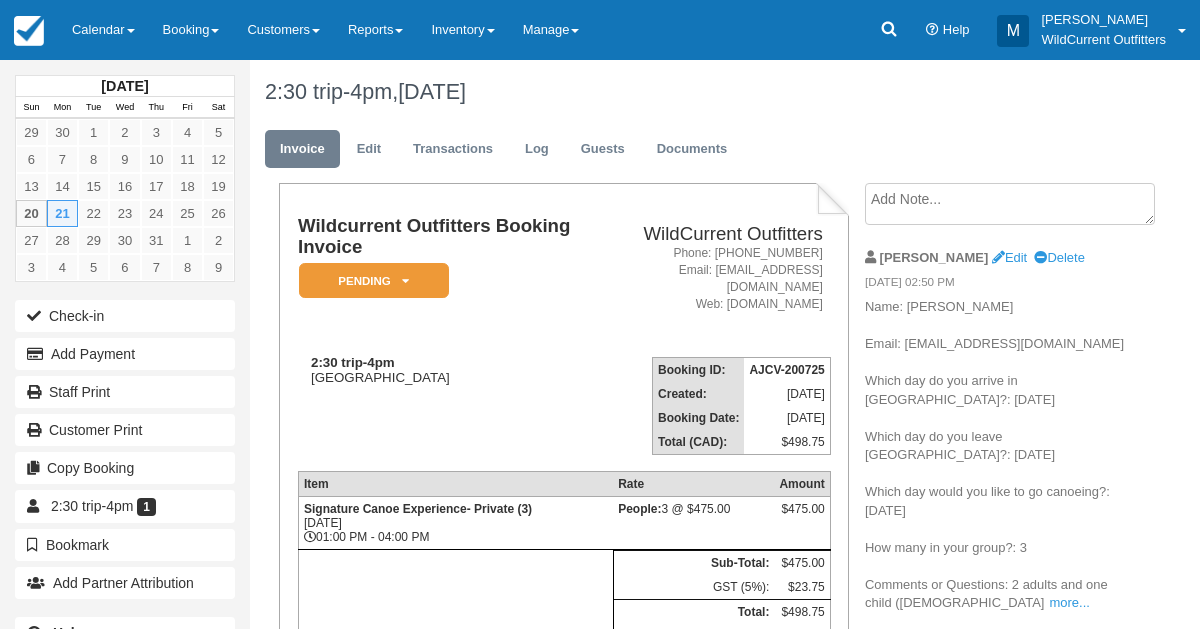 scroll, scrollTop: 0, scrollLeft: 0, axis: both 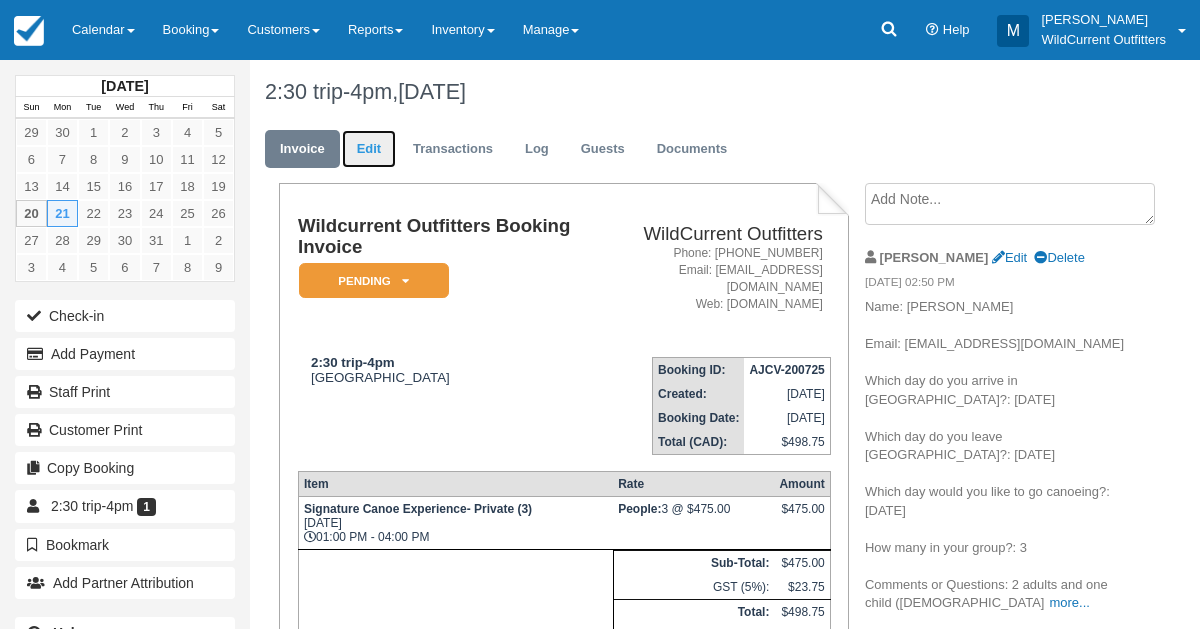 click on "Edit" at bounding box center [369, 149] 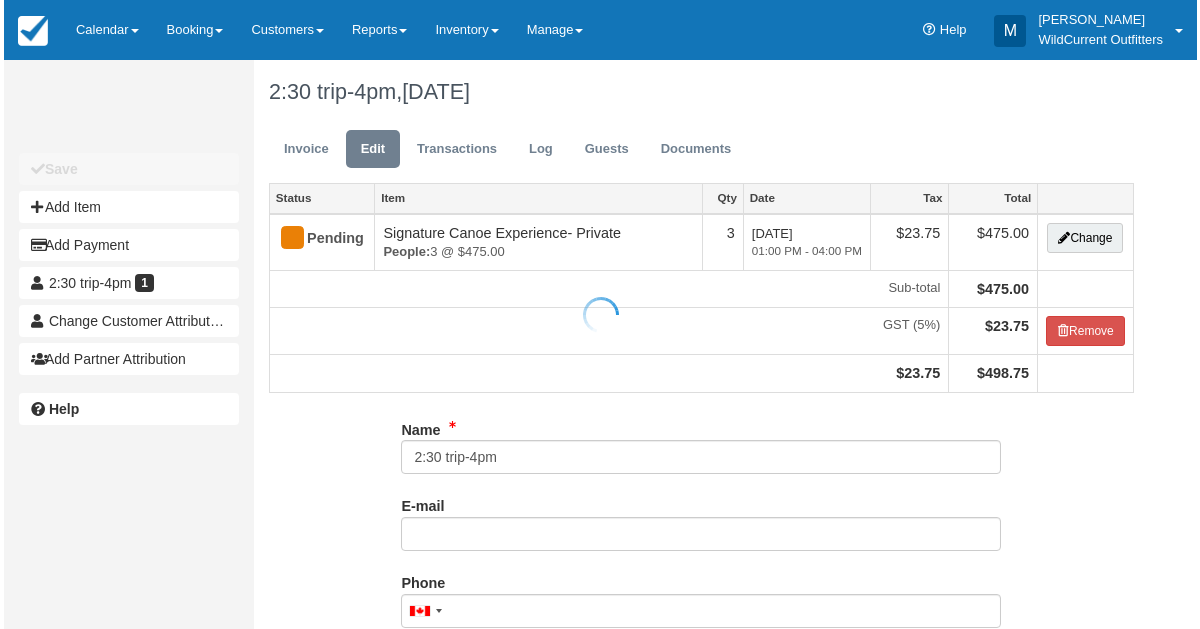 scroll, scrollTop: 0, scrollLeft: 0, axis: both 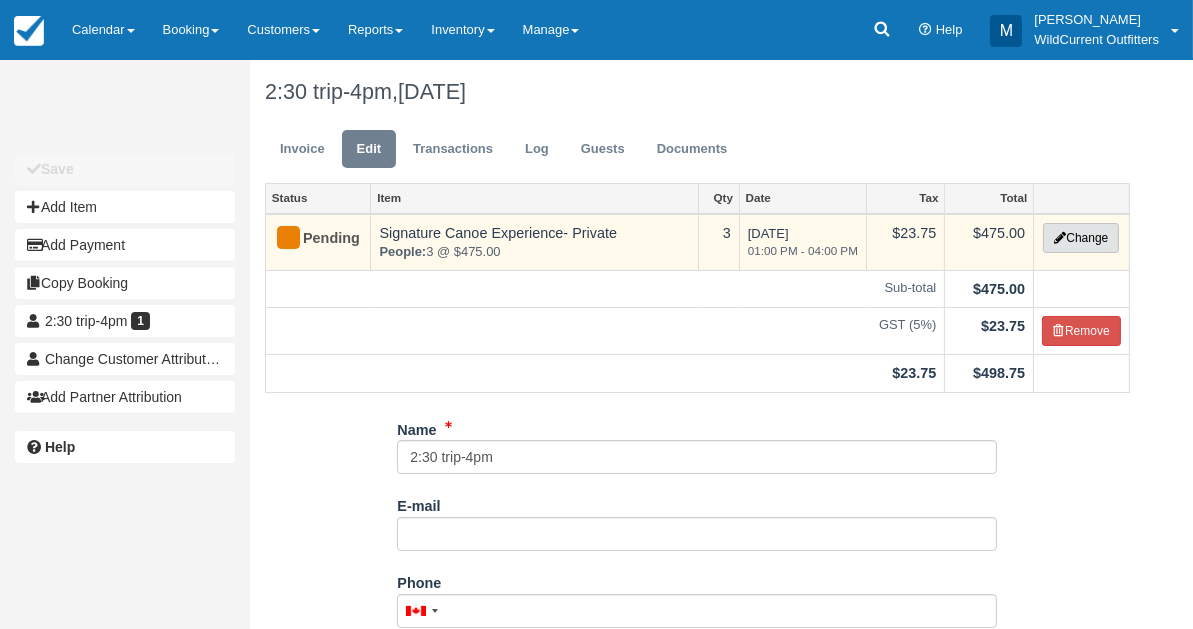 click on "Change" at bounding box center [1081, 238] 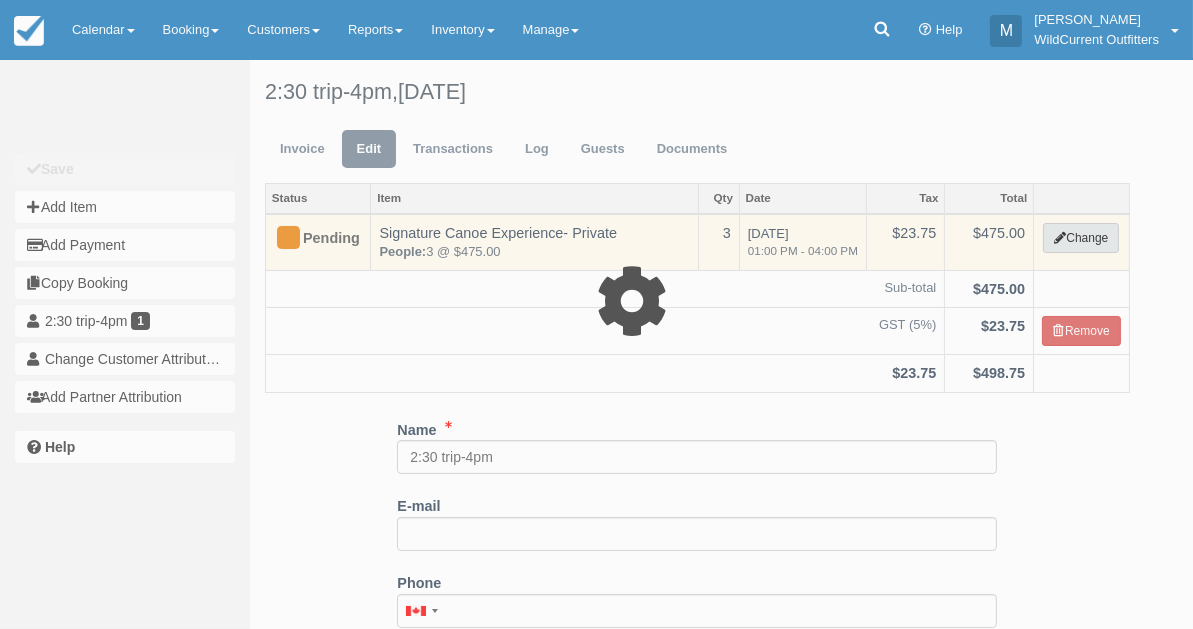 type on "475.00" 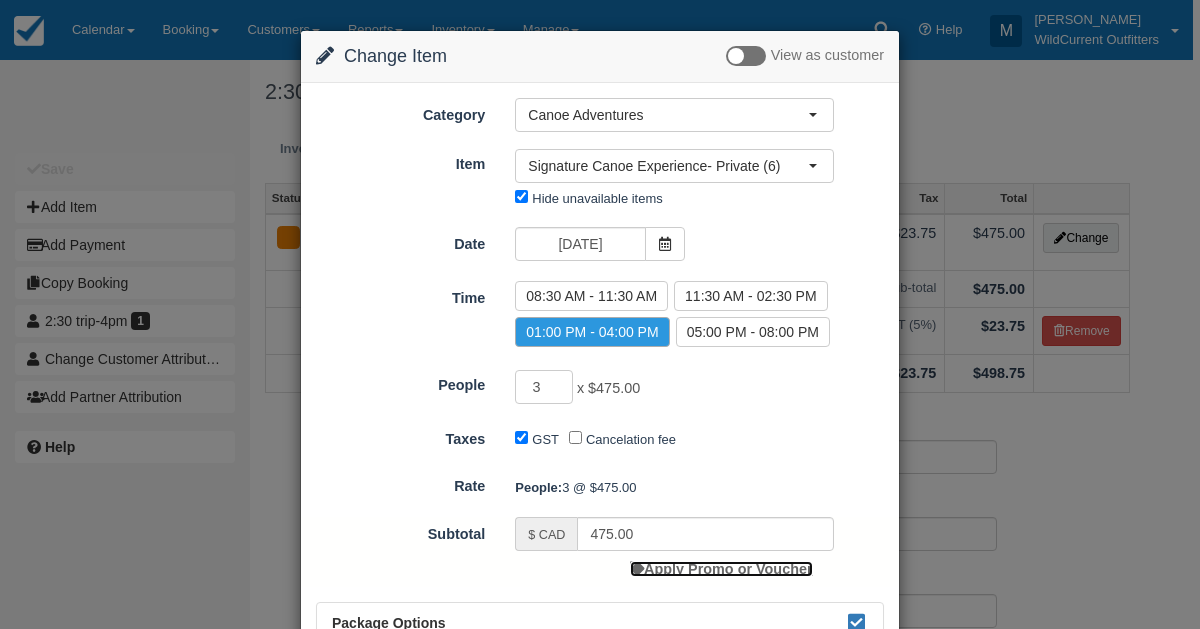 click on "Apply Promo or Voucher" at bounding box center (721, 569) 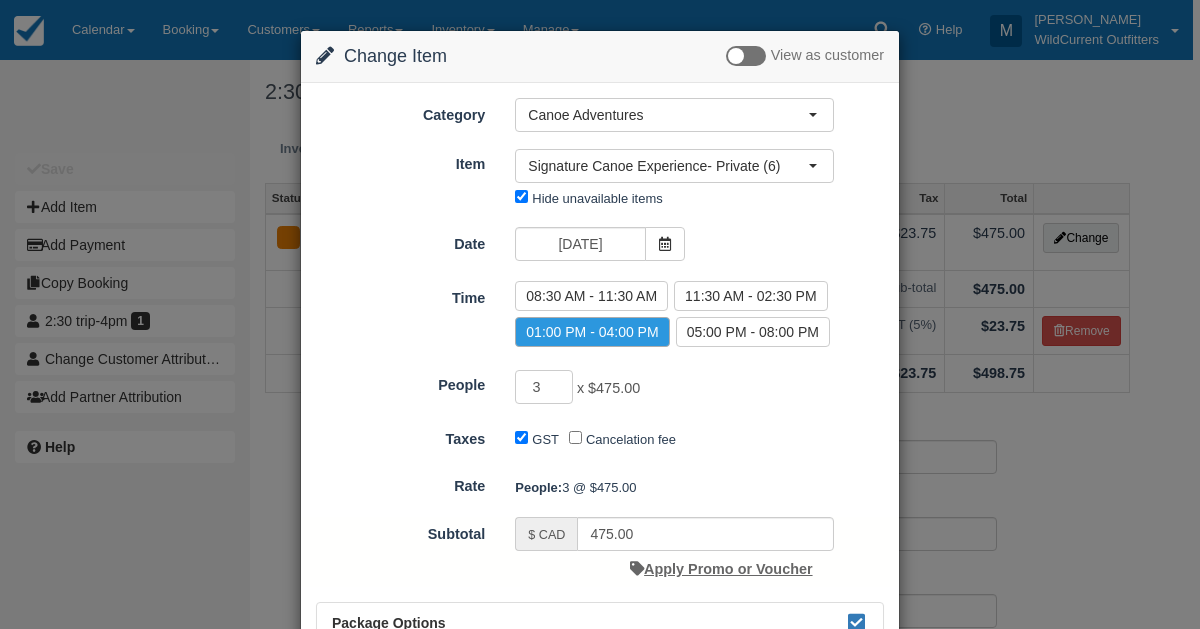 scroll, scrollTop: 5, scrollLeft: 0, axis: vertical 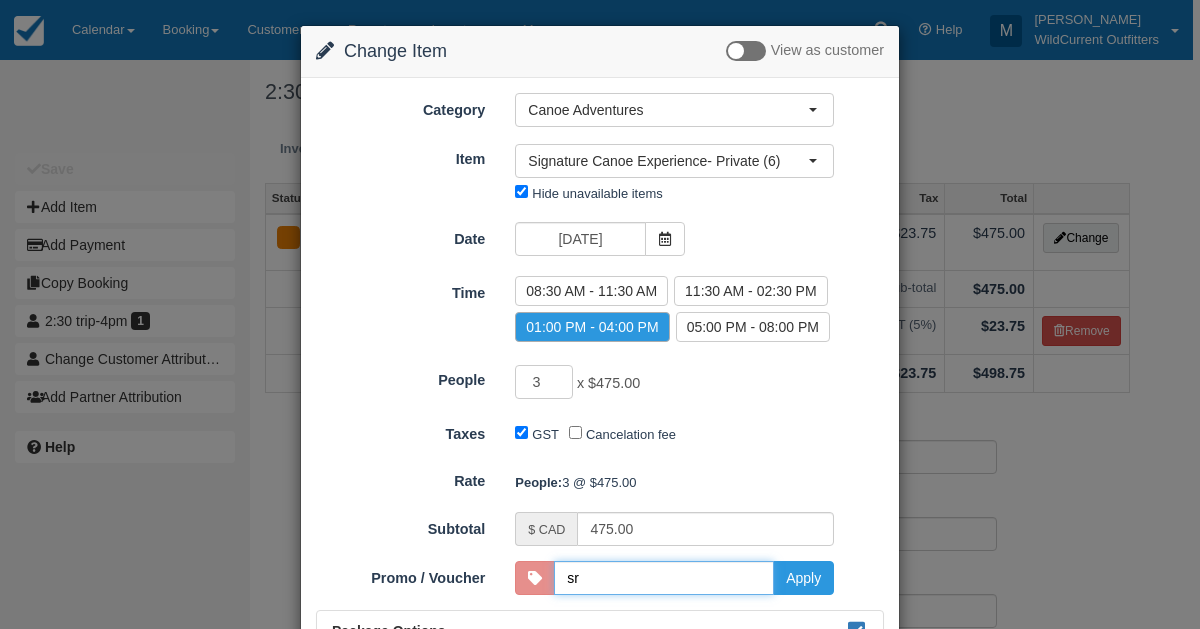 type on "SR" 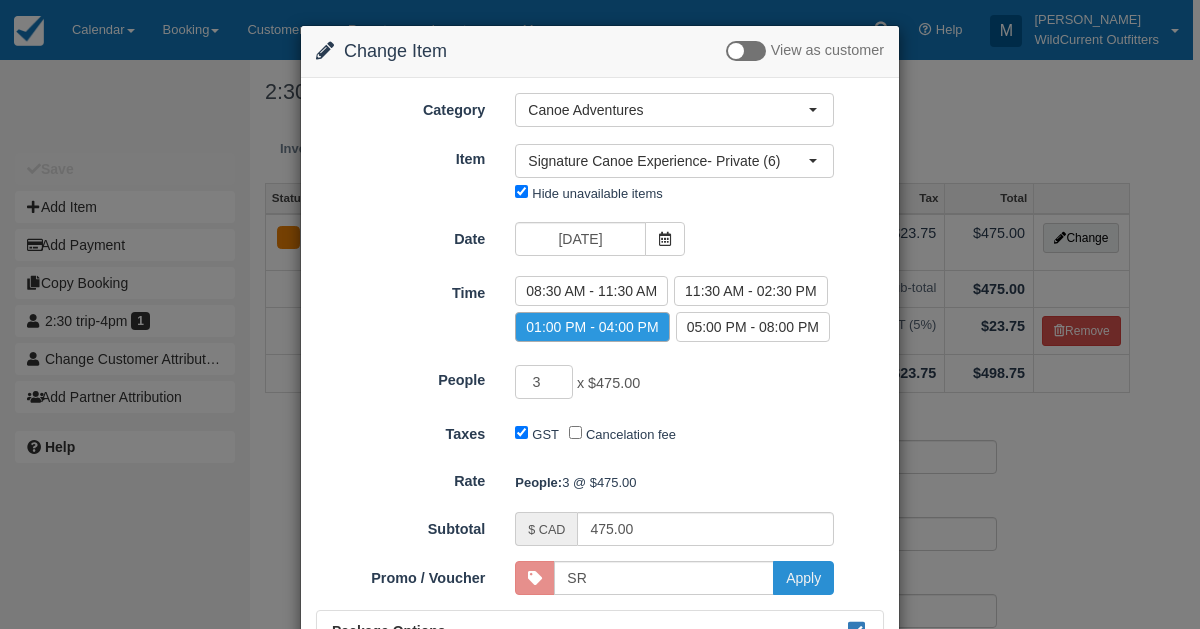 click on "Apply" at bounding box center [803, 578] 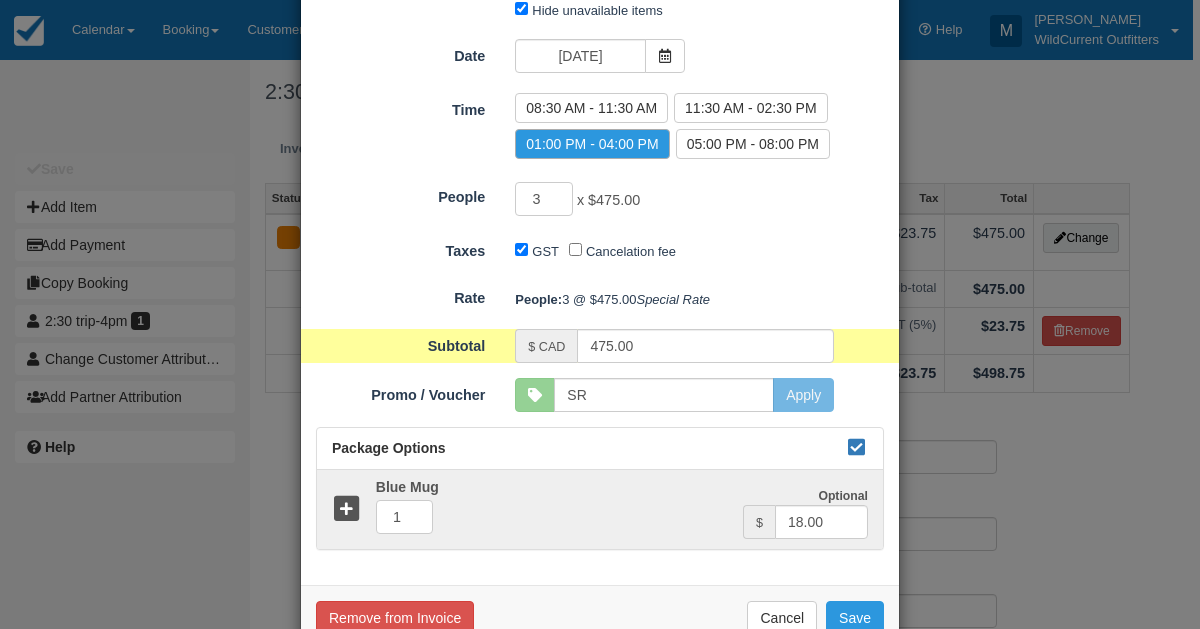 scroll, scrollTop: 268, scrollLeft: 0, axis: vertical 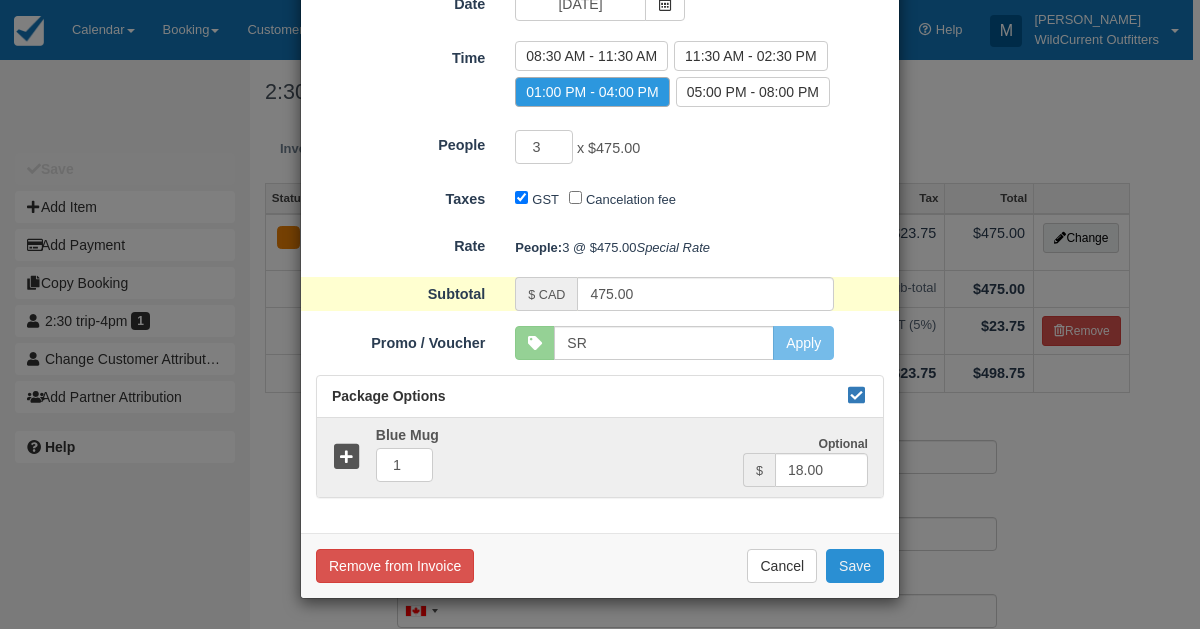 click on "Save" at bounding box center [855, 566] 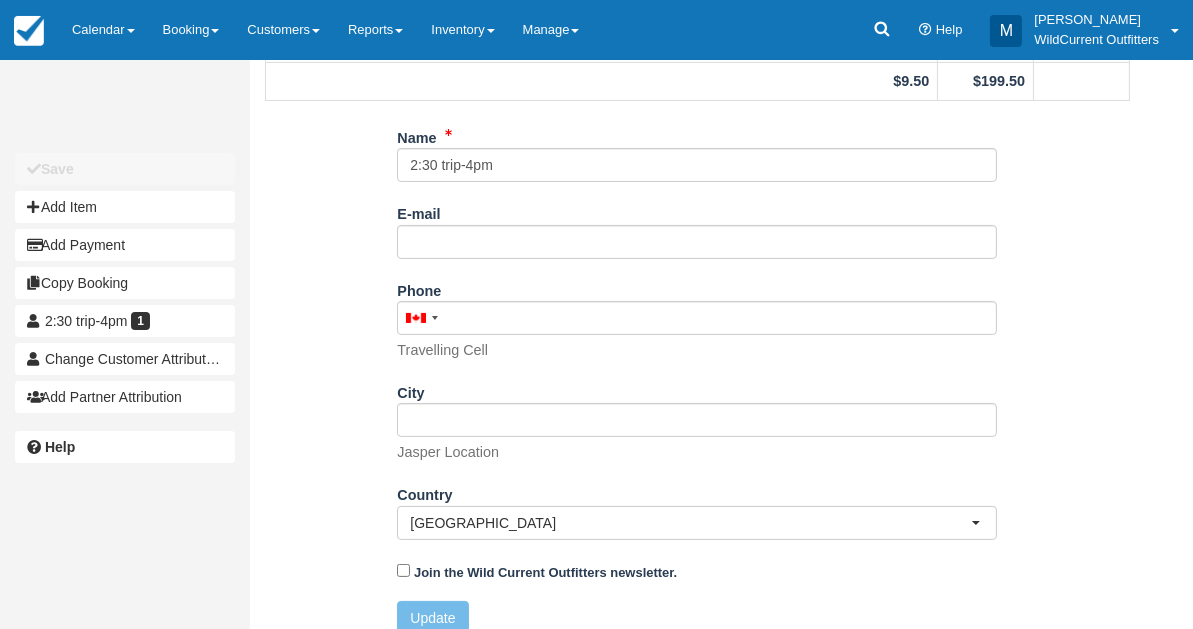 scroll, scrollTop: 383, scrollLeft: 0, axis: vertical 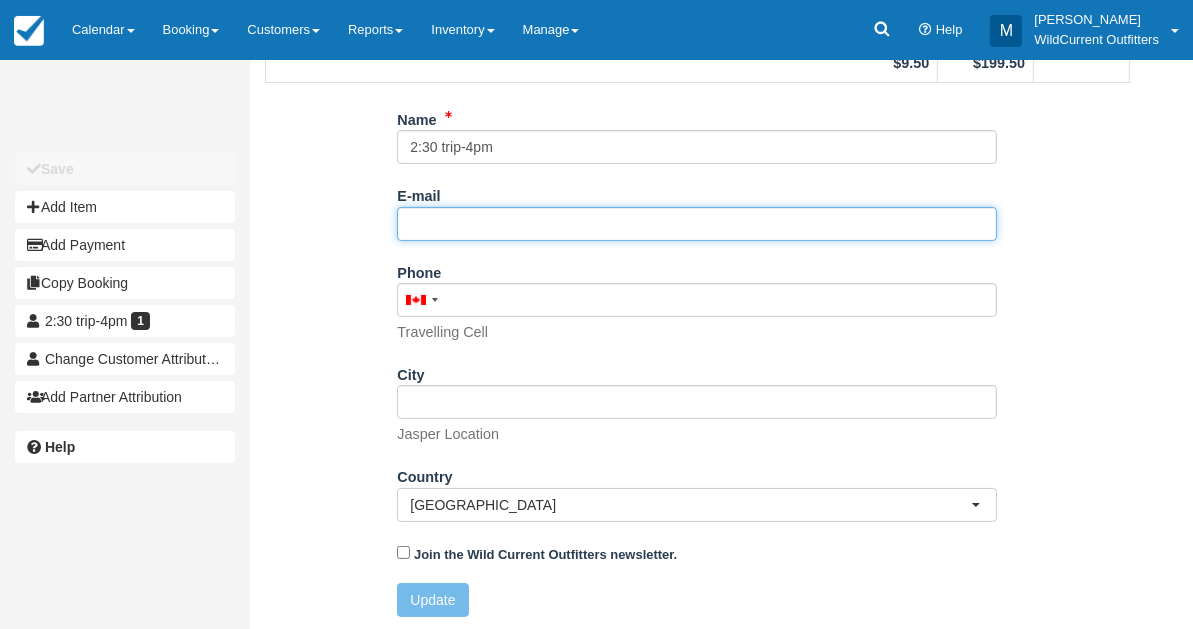 click on "E-mail" at bounding box center (697, 224) 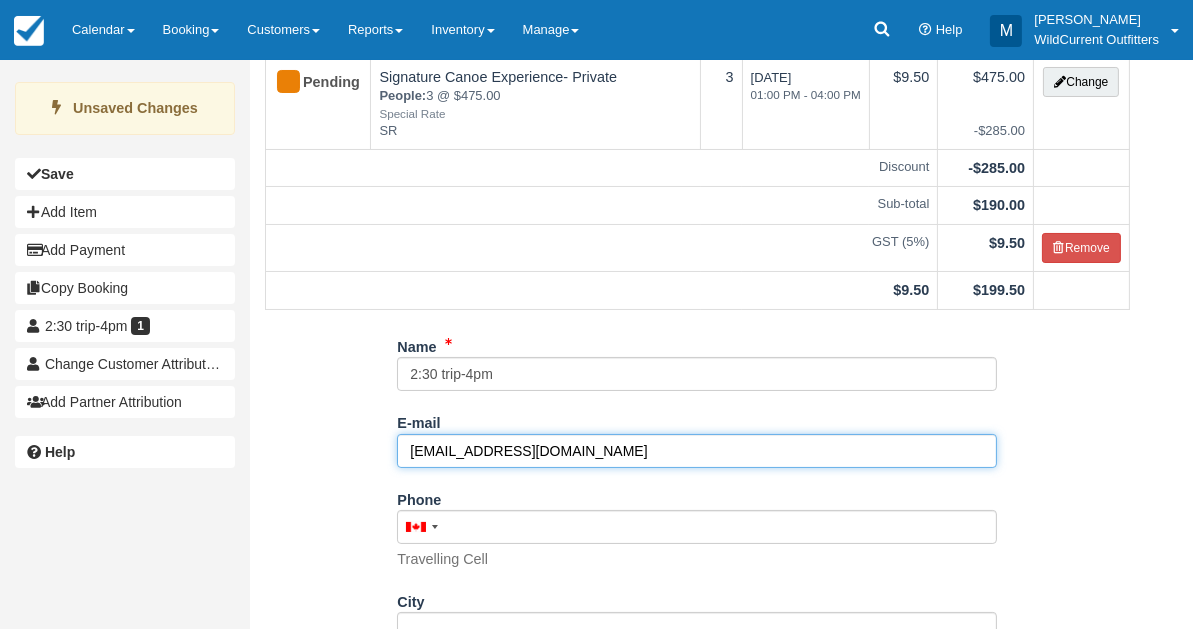 scroll, scrollTop: 383, scrollLeft: 0, axis: vertical 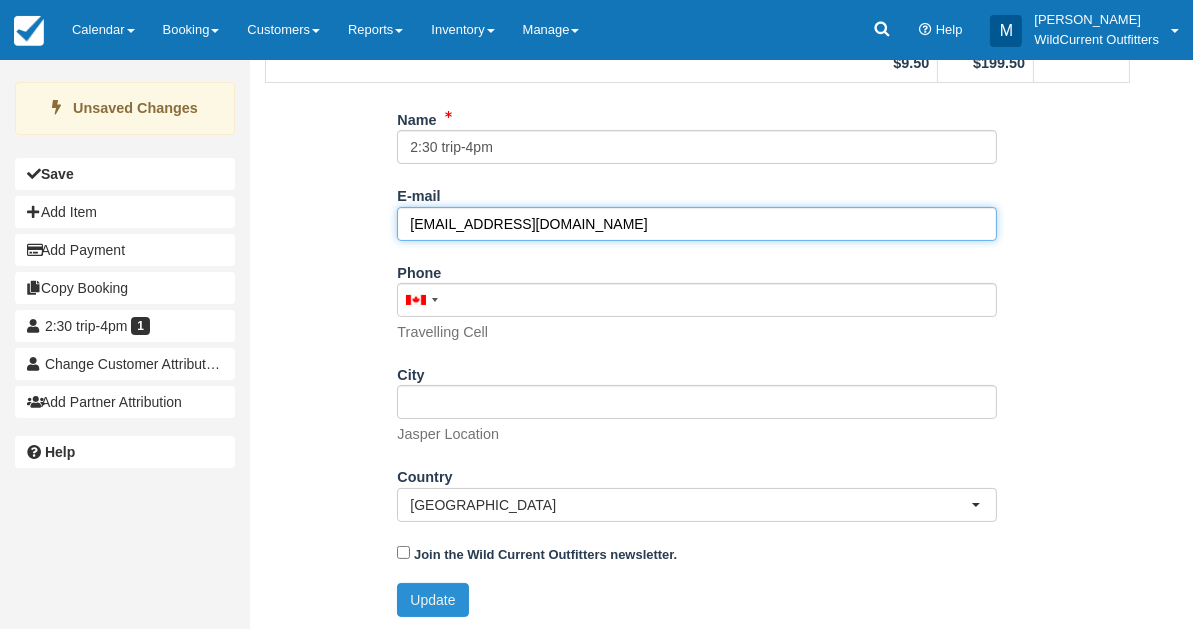 type on "[EMAIL_ADDRESS][DOMAIN_NAME]" 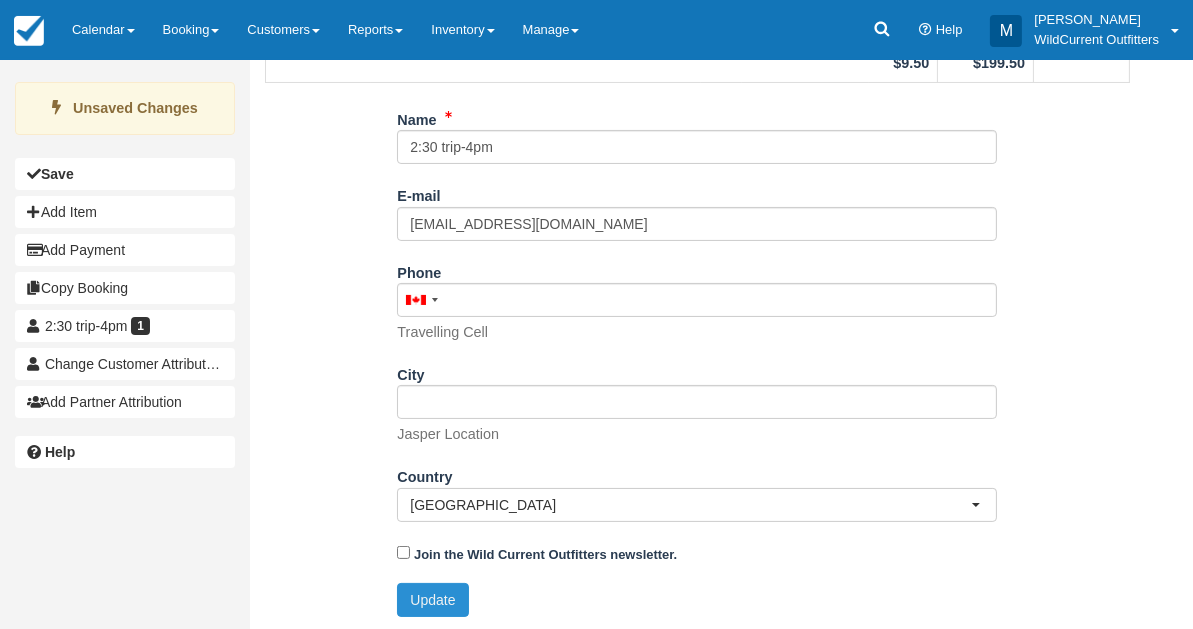 click on "Update" at bounding box center [432, 600] 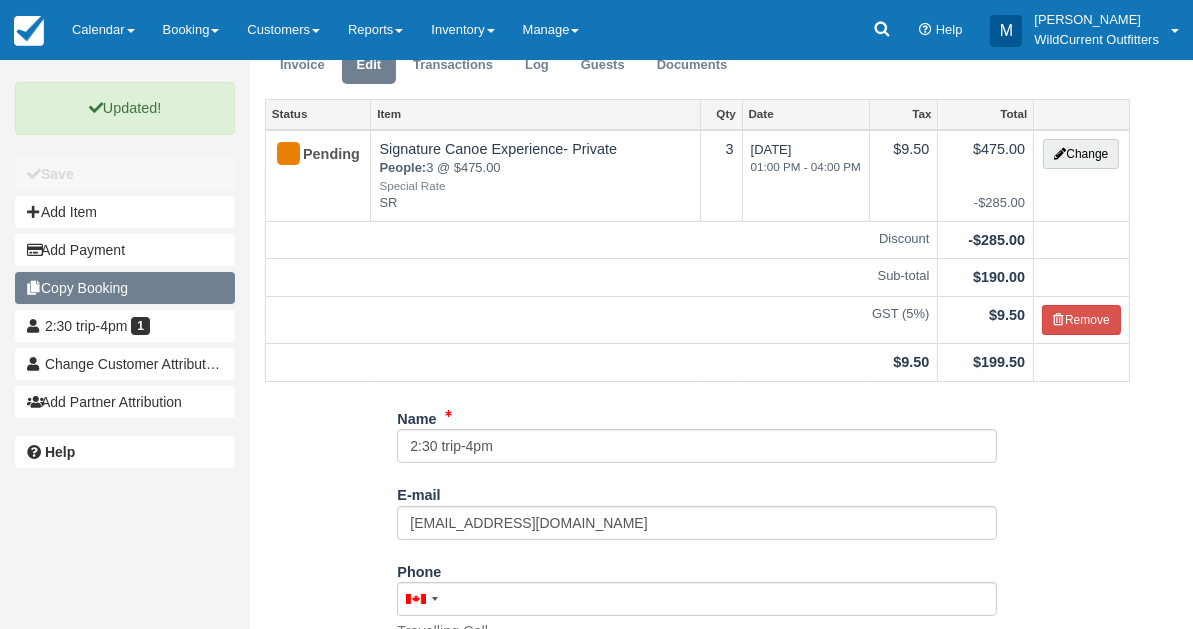 scroll, scrollTop: 0, scrollLeft: 0, axis: both 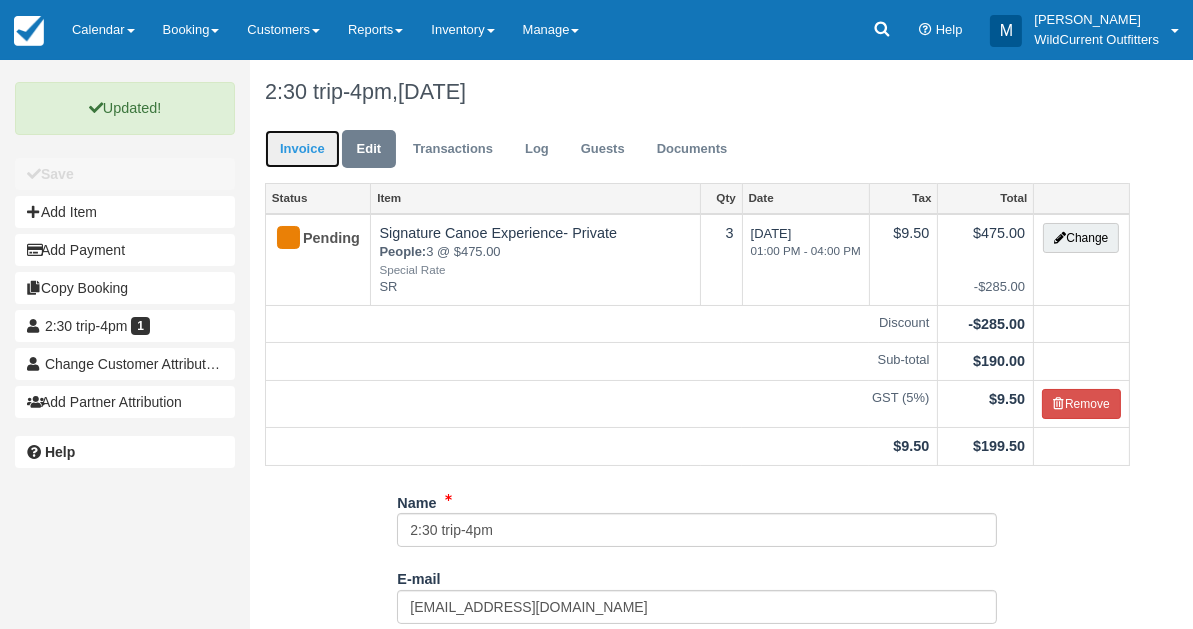 click on "Invoice" at bounding box center (302, 149) 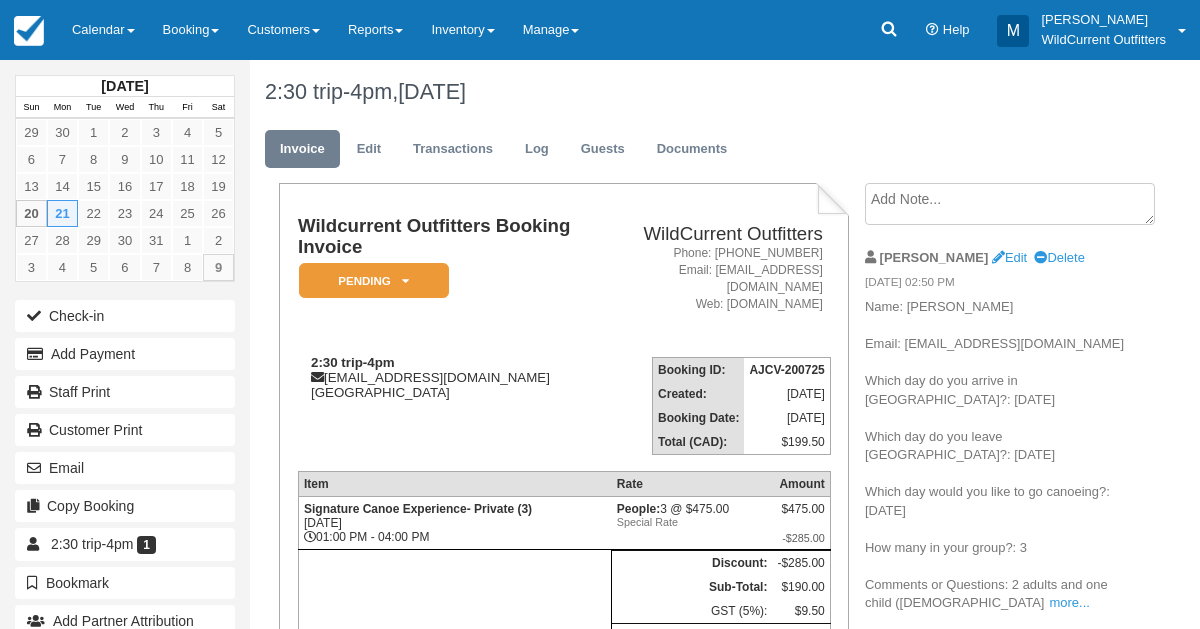 scroll, scrollTop: 0, scrollLeft: 0, axis: both 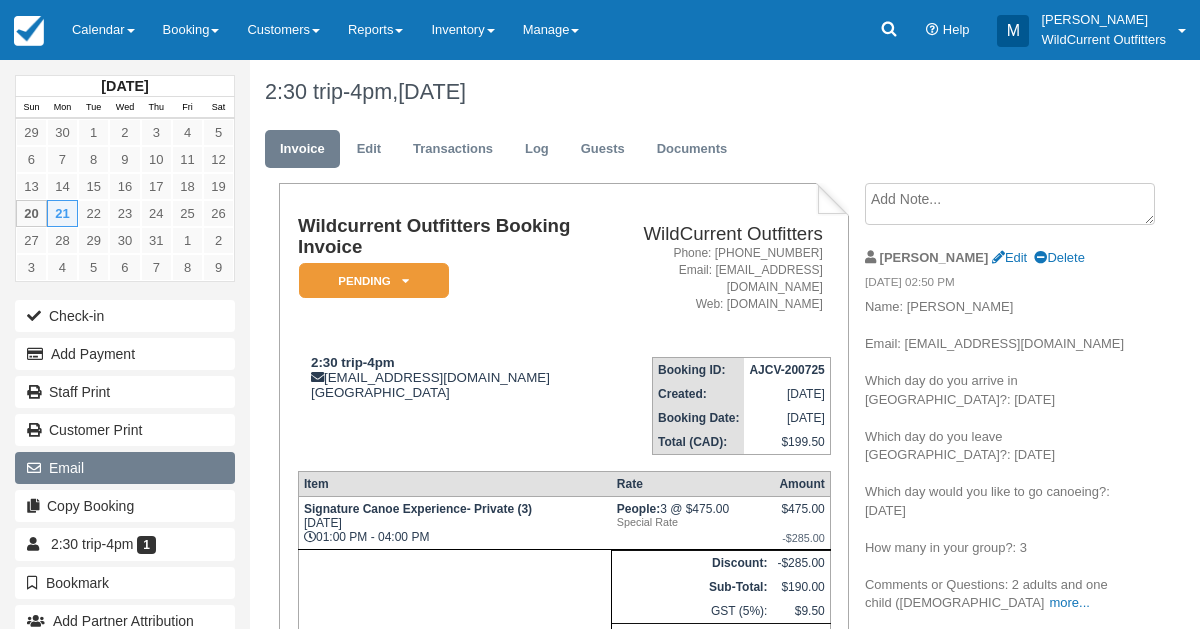 click on "Email" at bounding box center (125, 468) 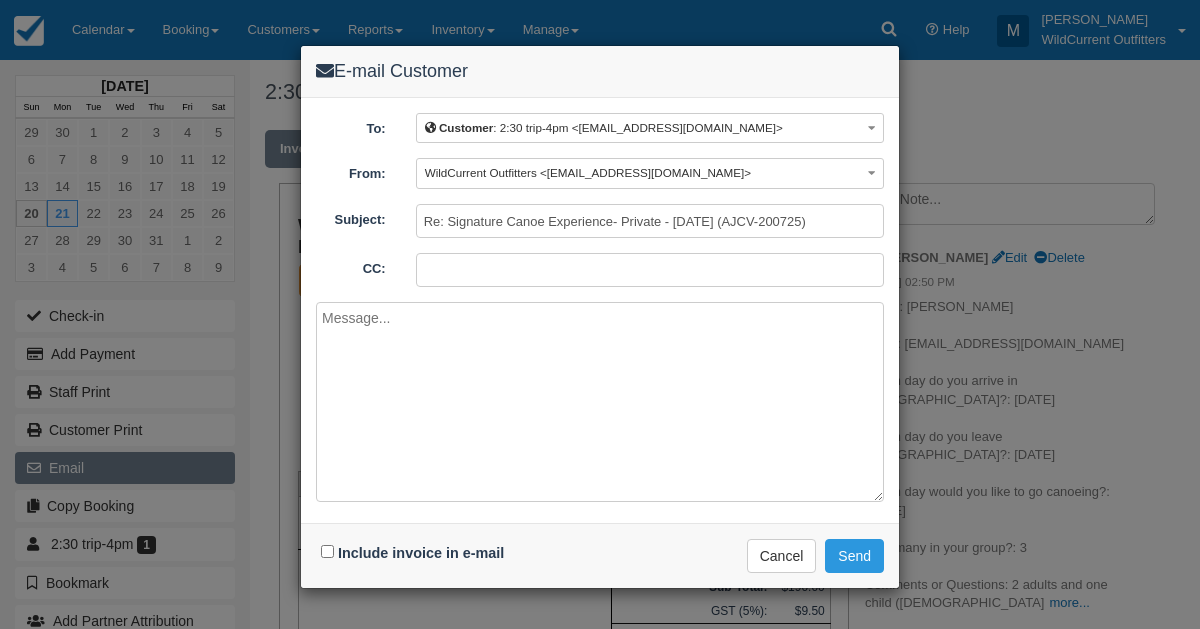 click on "E-mail Customer
To:
Customer : 2:30 trip-4pm <[EMAIL_ADDRESS][DOMAIN_NAME]>
Customer : 2:30 trip-4pm <[EMAIL_ADDRESS][DOMAIN_NAME]>  Custom Recipient Edit Recipient  Staff [PERSON_NAME] <[EMAIL_ADDRESS][DOMAIN_NAME]> [PERSON_NAME] <[EMAIL_ADDRESS][DOMAIN_NAME]> sundog tours <[EMAIL_ADDRESS][DOMAIN_NAME]> [PERSON_NAME] <[EMAIL_ADDRESS][PERSON_NAME][DOMAIN_NAME]> Wesbroke Wesbroke <[EMAIL_ADDRESS][DOMAIN_NAME]>
From:
WildCurrent Outfitters <[EMAIL_ADDRESS][DOMAIN_NAME]>
WildCurrent Outfitters <[EMAIL_ADDRESS][DOMAIN_NAME]> [PERSON_NAME] <[EMAIL_ADDRESS][DOMAIN_NAME]>
Subject:
Re: Signature Canoe Experience- Private - [DATE] (AJCV-200725)
CC:" at bounding box center [600, 314] 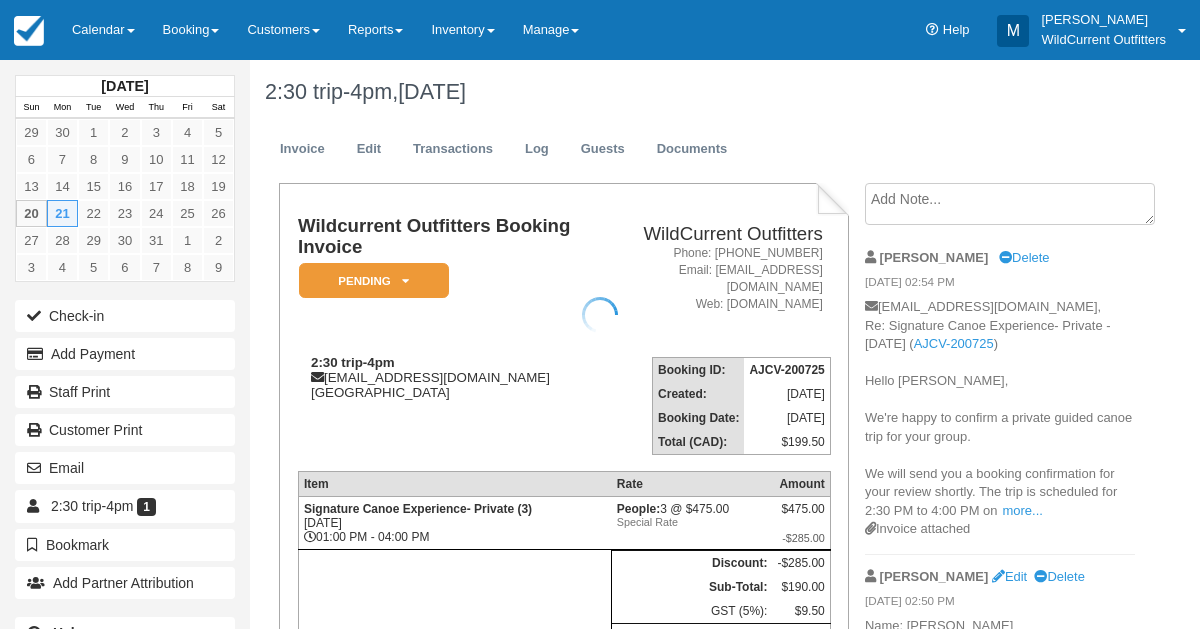 scroll, scrollTop: 0, scrollLeft: 0, axis: both 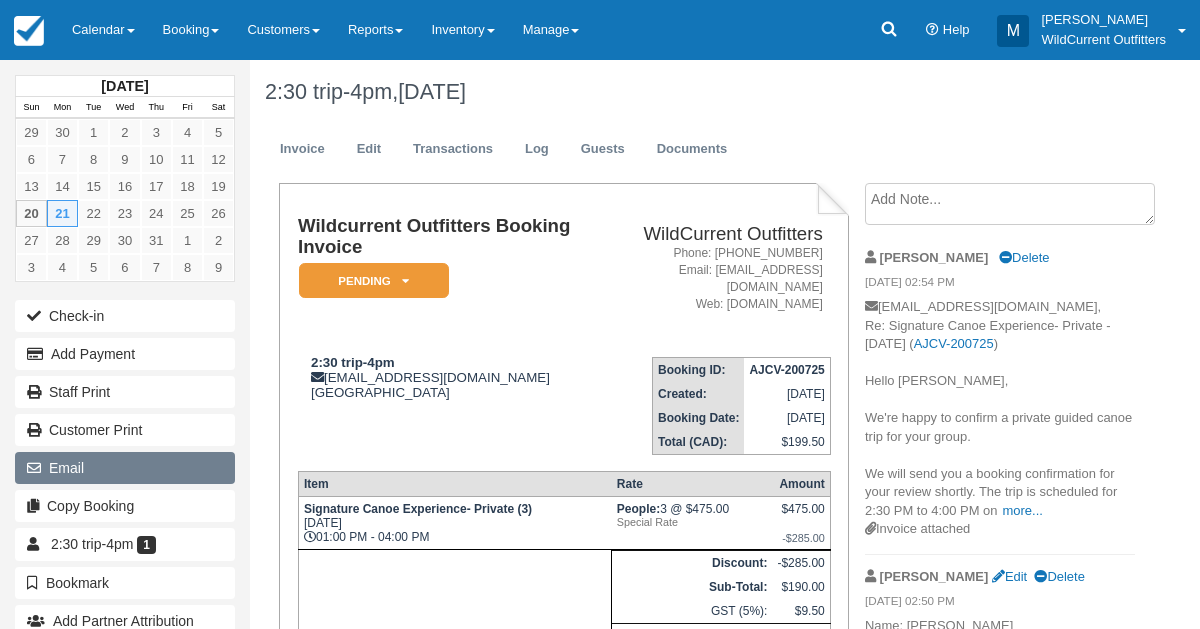 click on "Email" at bounding box center [125, 468] 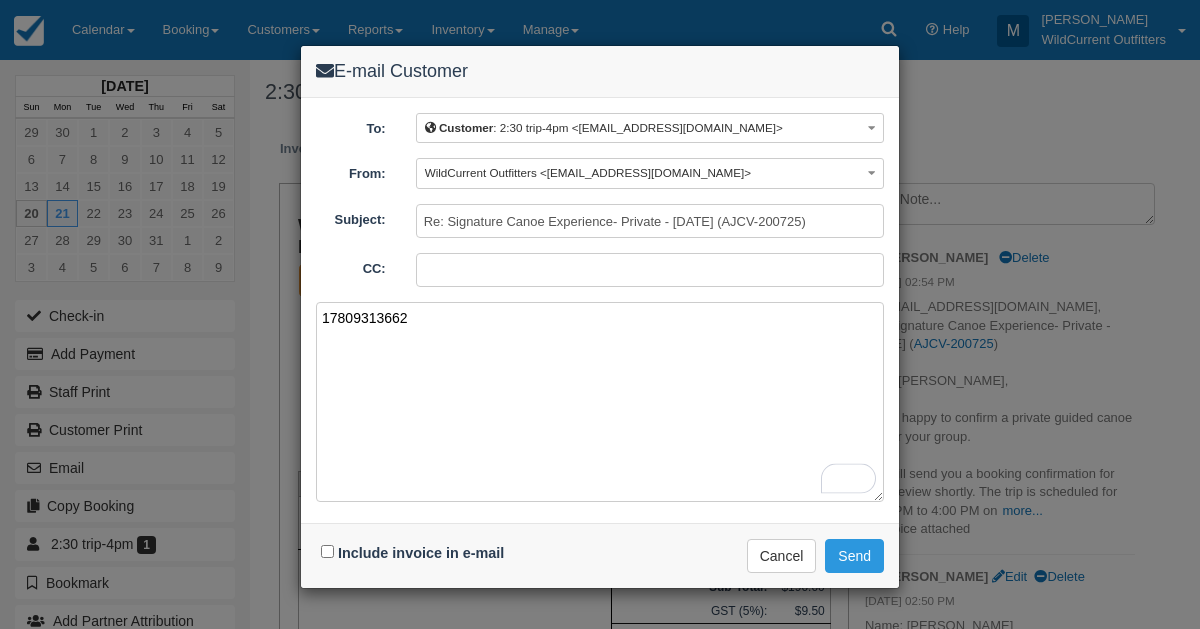 type on "17809313662" 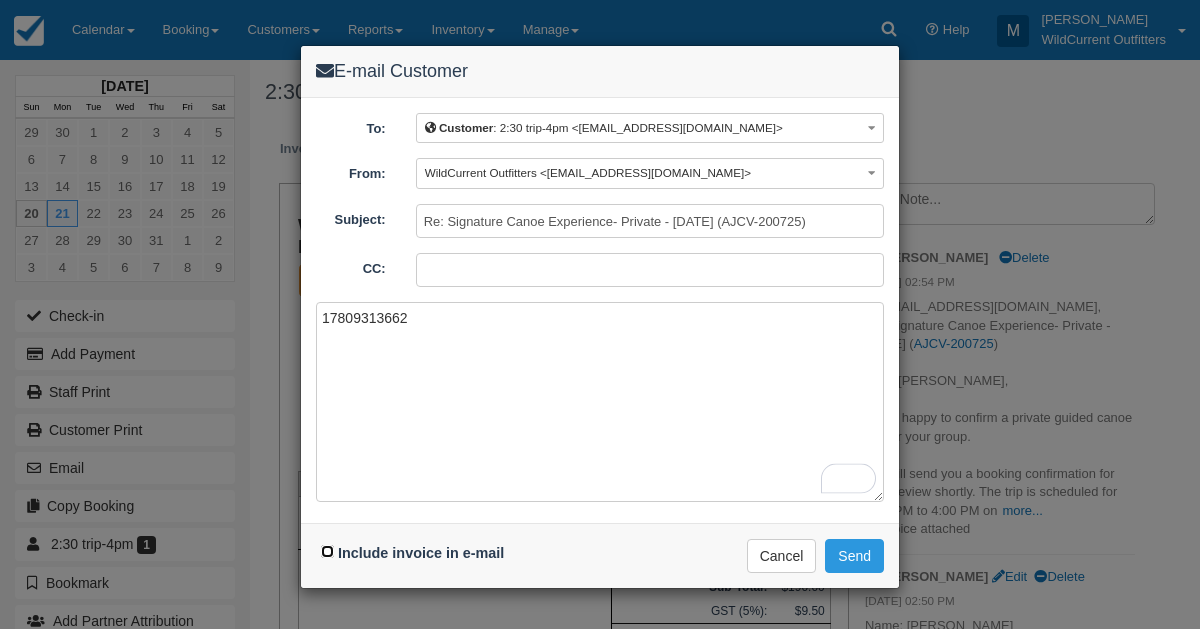click on "Include invoice in e-mail" at bounding box center [327, 551] 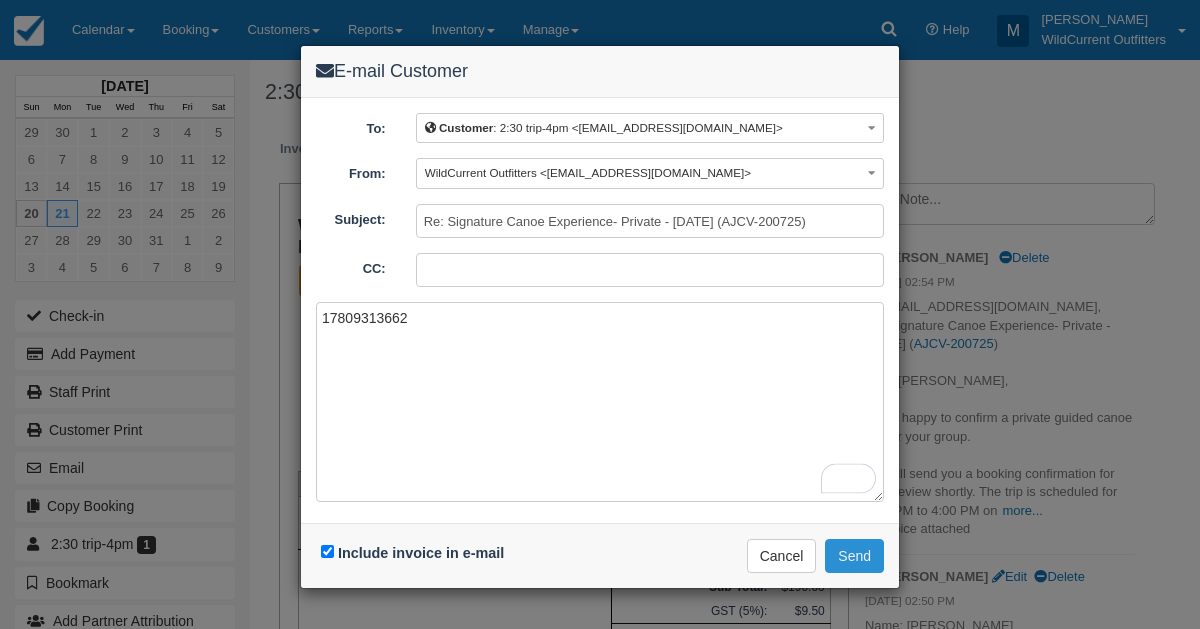 click on "Send" at bounding box center (854, 556) 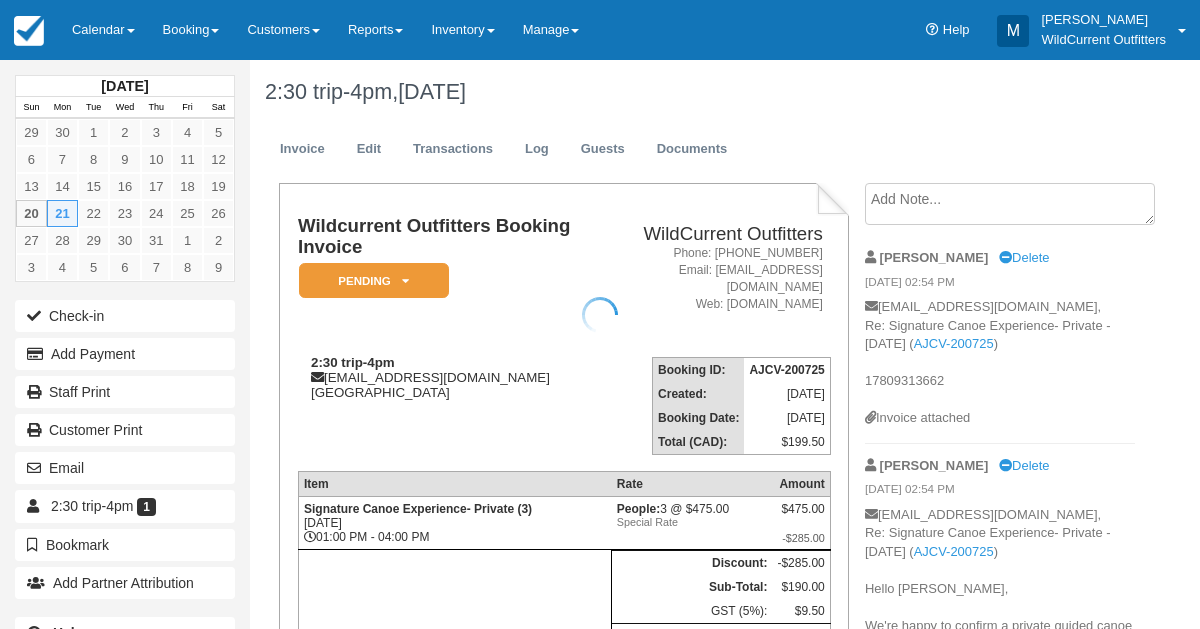 scroll, scrollTop: 0, scrollLeft: 0, axis: both 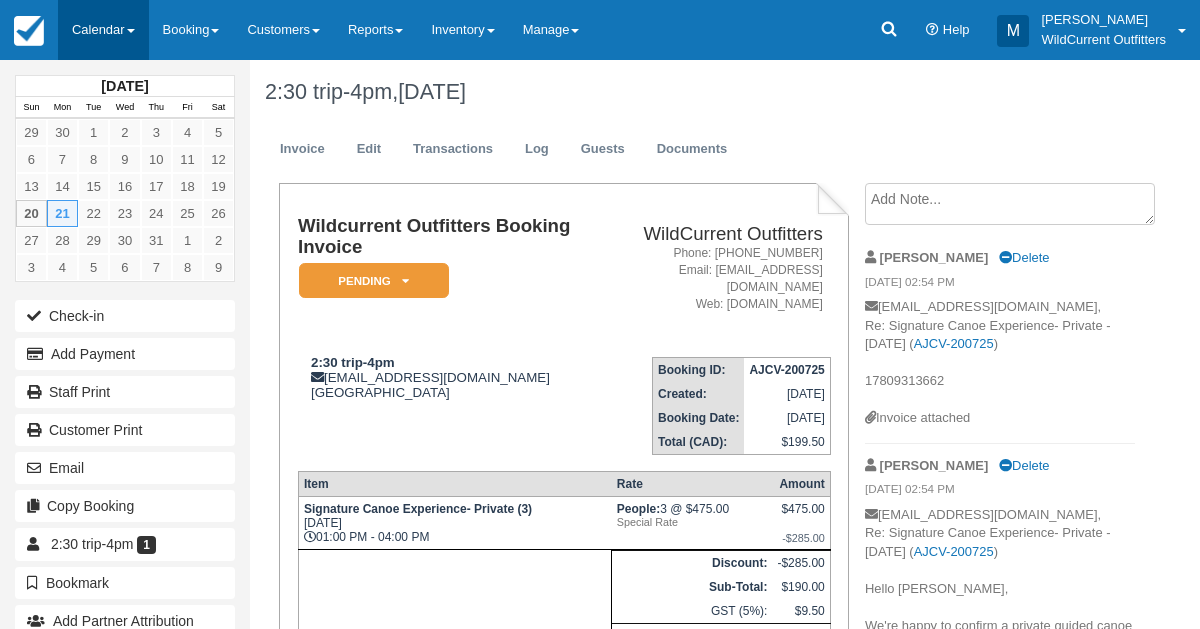 click on "Calendar" at bounding box center (103, 30) 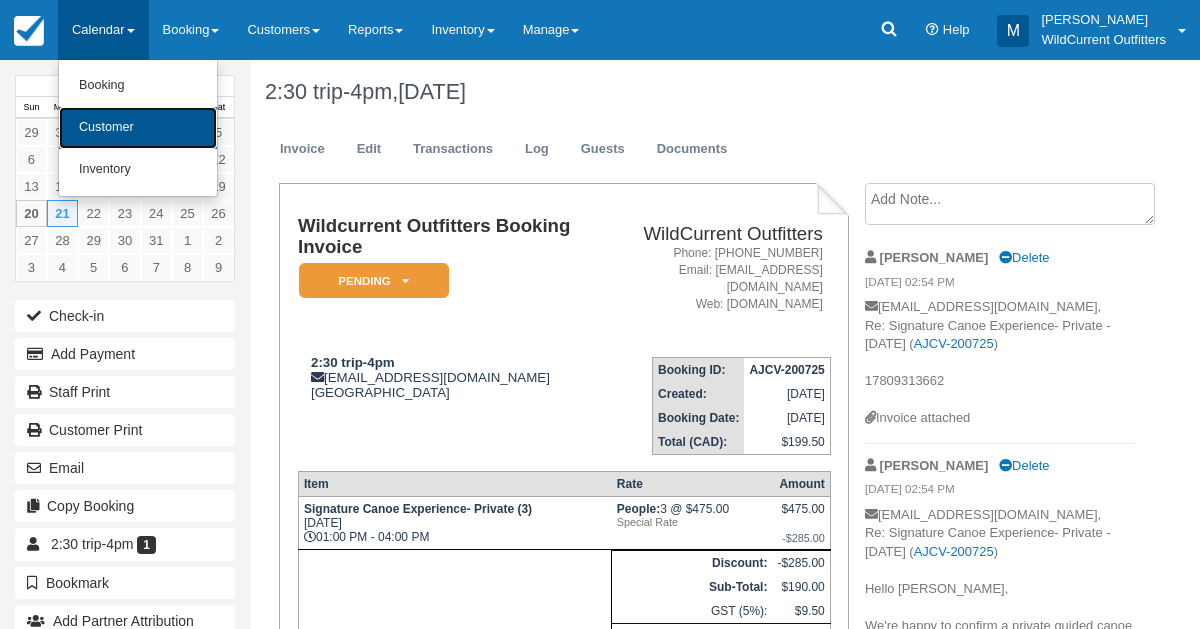 click on "Customer" at bounding box center (138, 128) 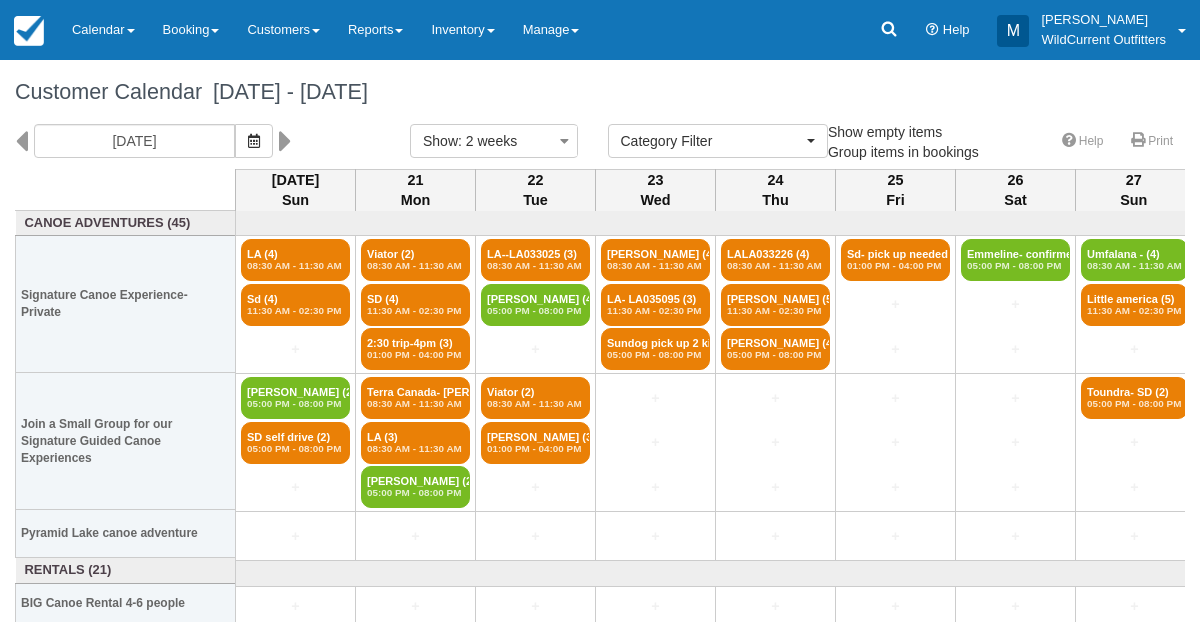 select 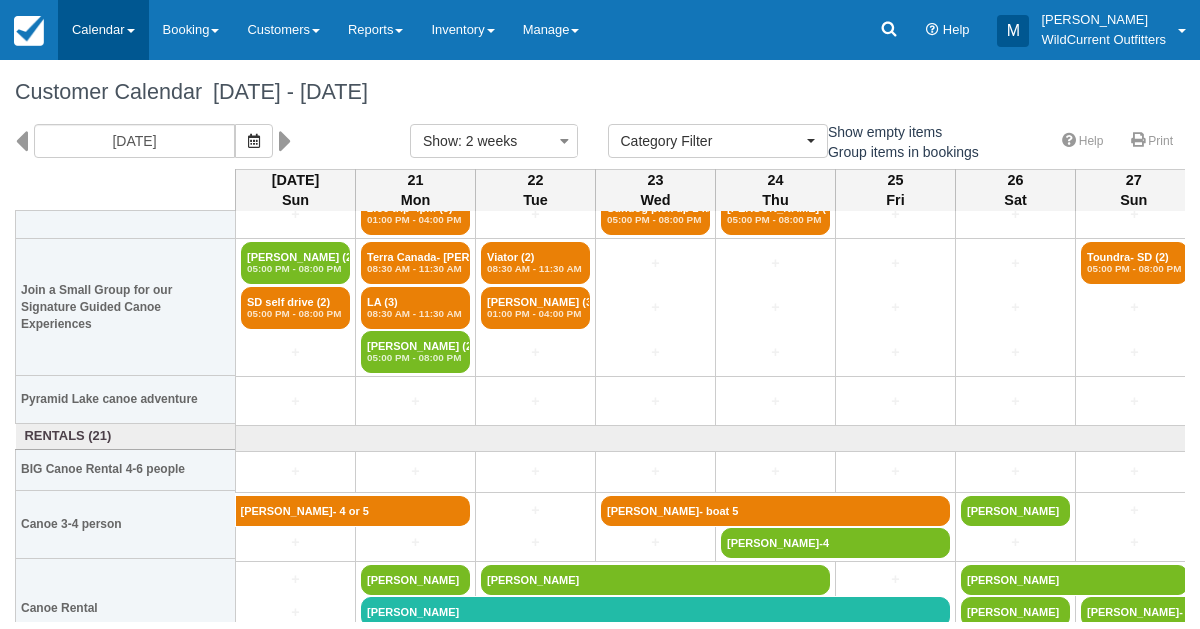 scroll, scrollTop: 171, scrollLeft: 0, axis: vertical 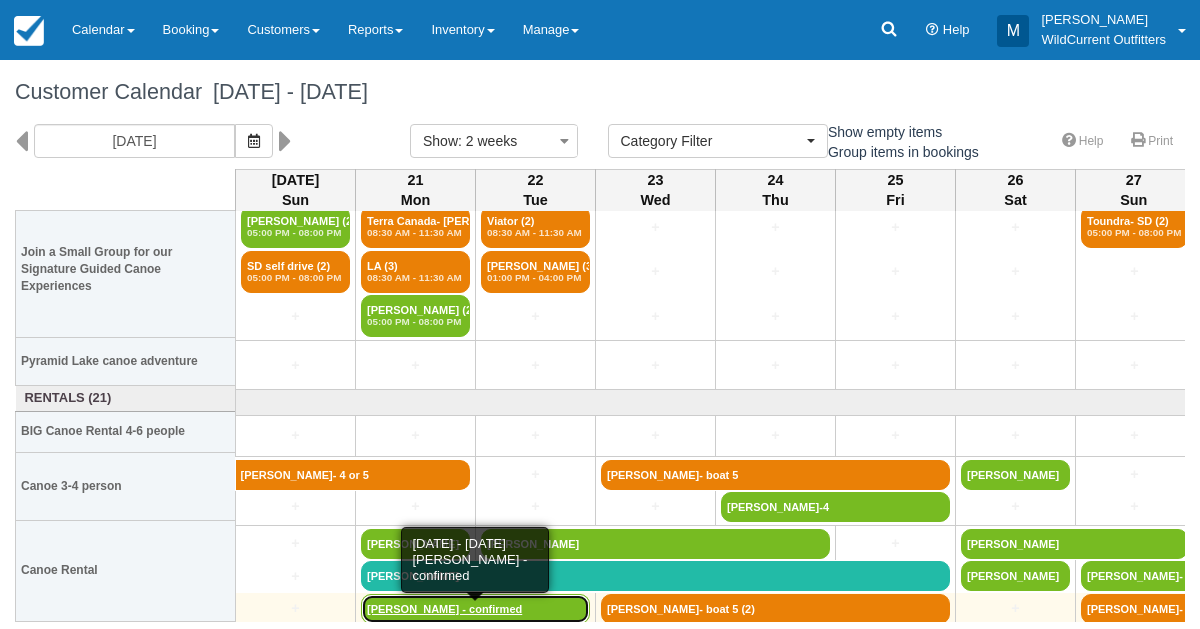 click on "[PERSON_NAME] - confirmed" at bounding box center [475, 609] 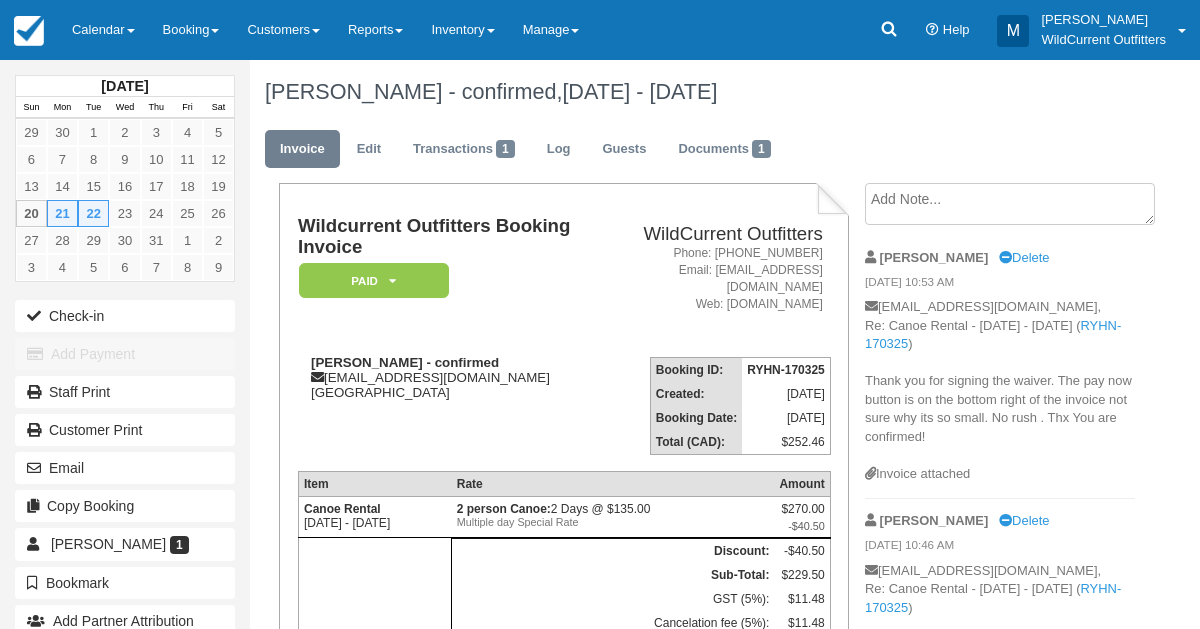 scroll, scrollTop: 0, scrollLeft: 0, axis: both 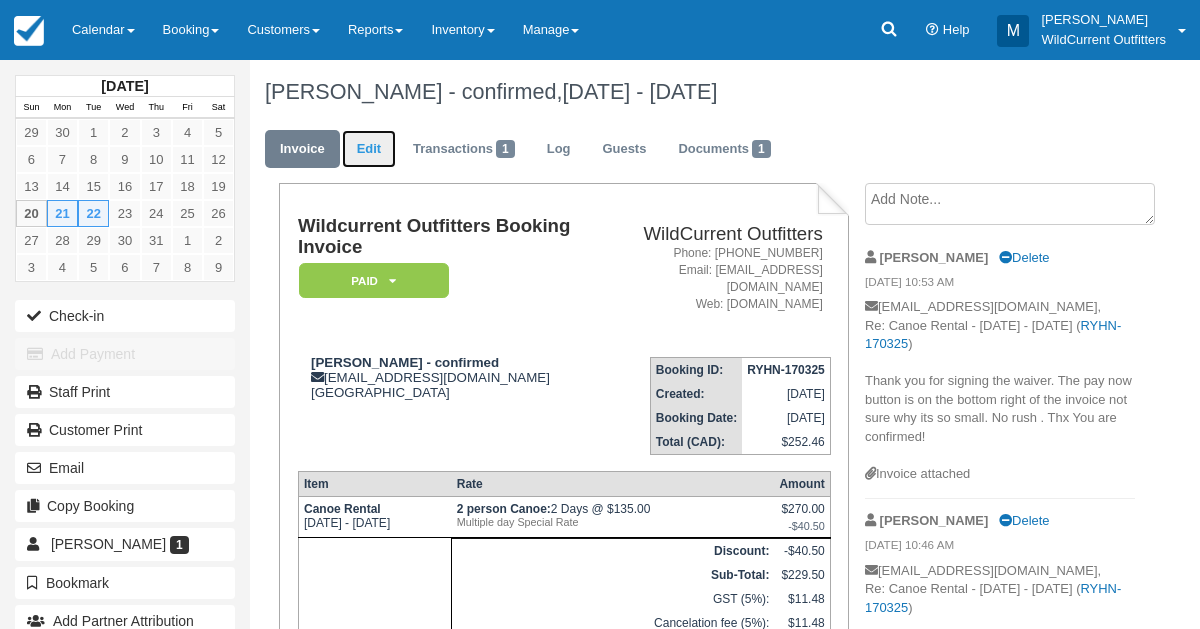 click on "Edit" at bounding box center [369, 149] 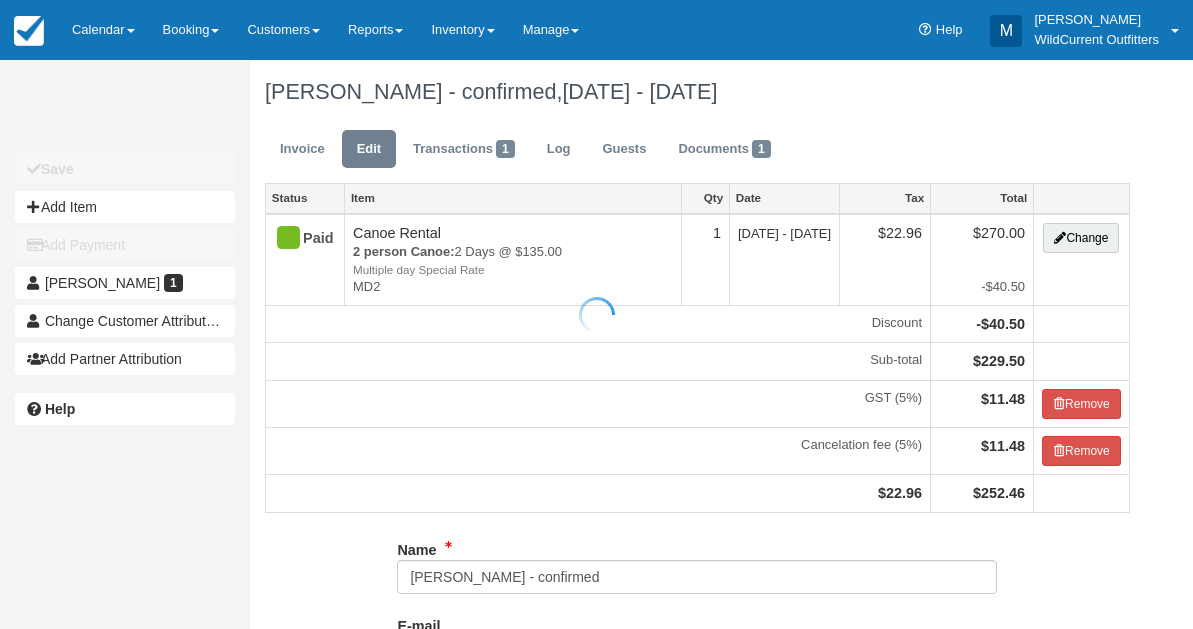 scroll, scrollTop: 0, scrollLeft: 0, axis: both 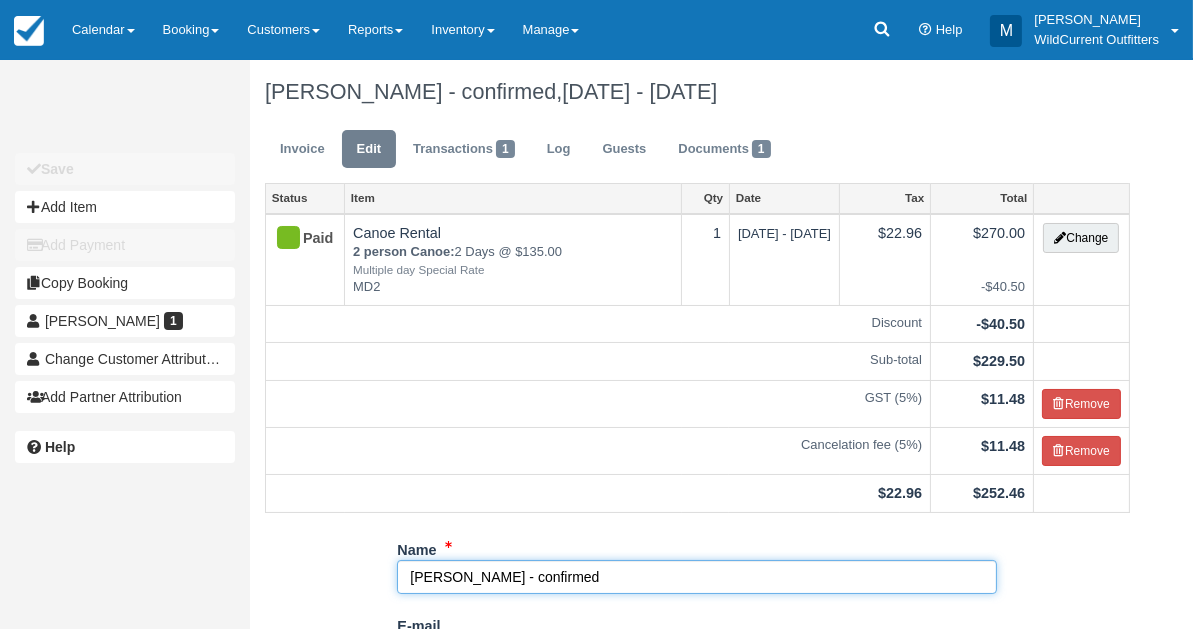 click on "Jung An - confirmed" at bounding box center [697, 577] 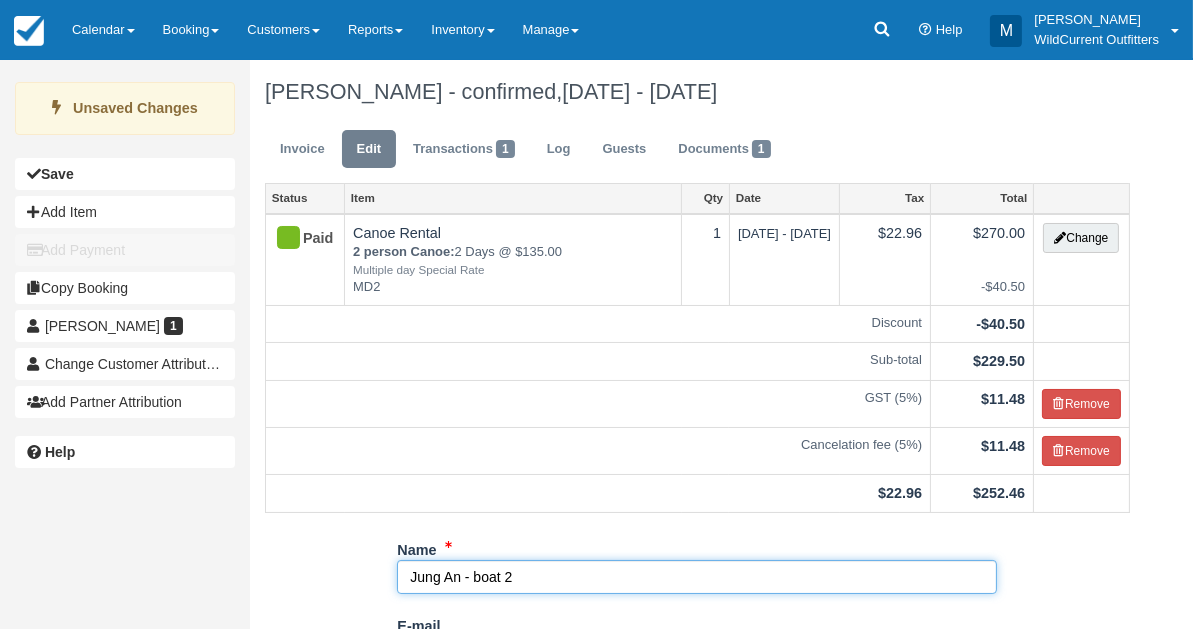 type on "Jung An - boat 2" 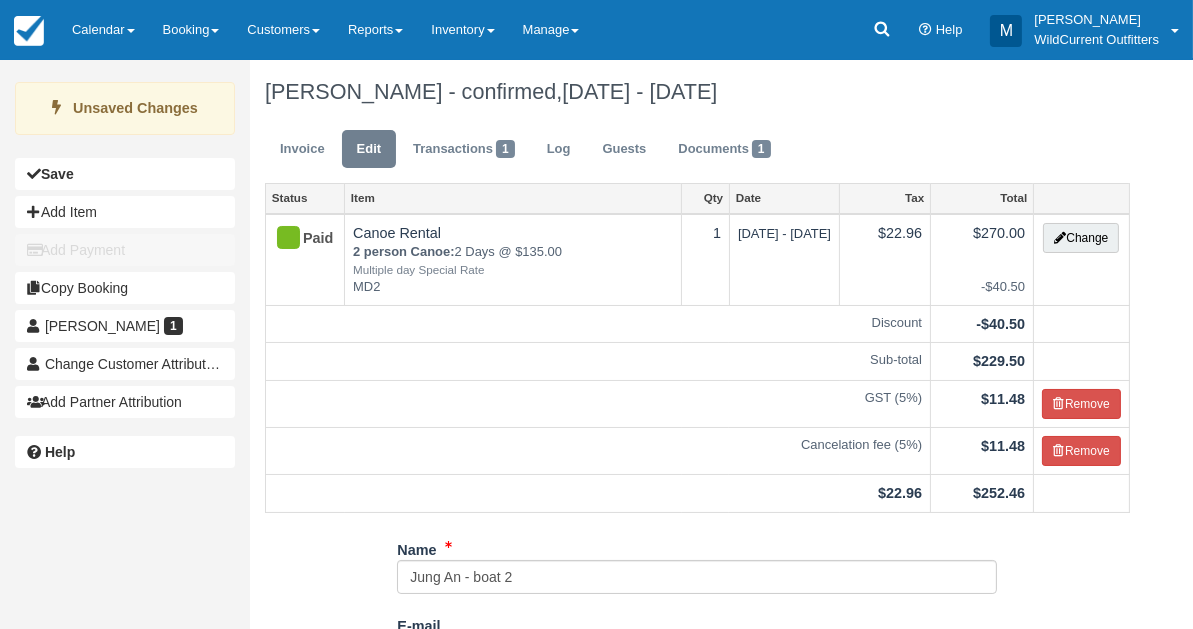 click on "Unsaved Changes
Save
Add Item
Add Payment
Copy Booking
Jung An   1
Change Customer Attribution
Add Partner Attribution
Change Partner Attribution
Help" at bounding box center (125, 314) 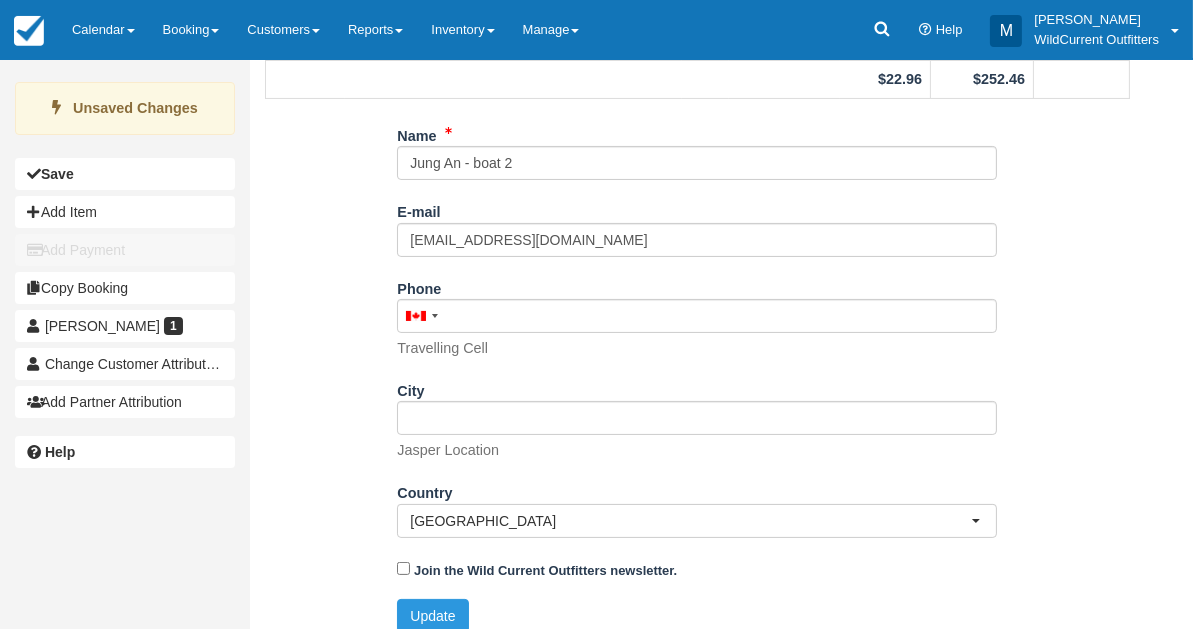scroll, scrollTop: 429, scrollLeft: 0, axis: vertical 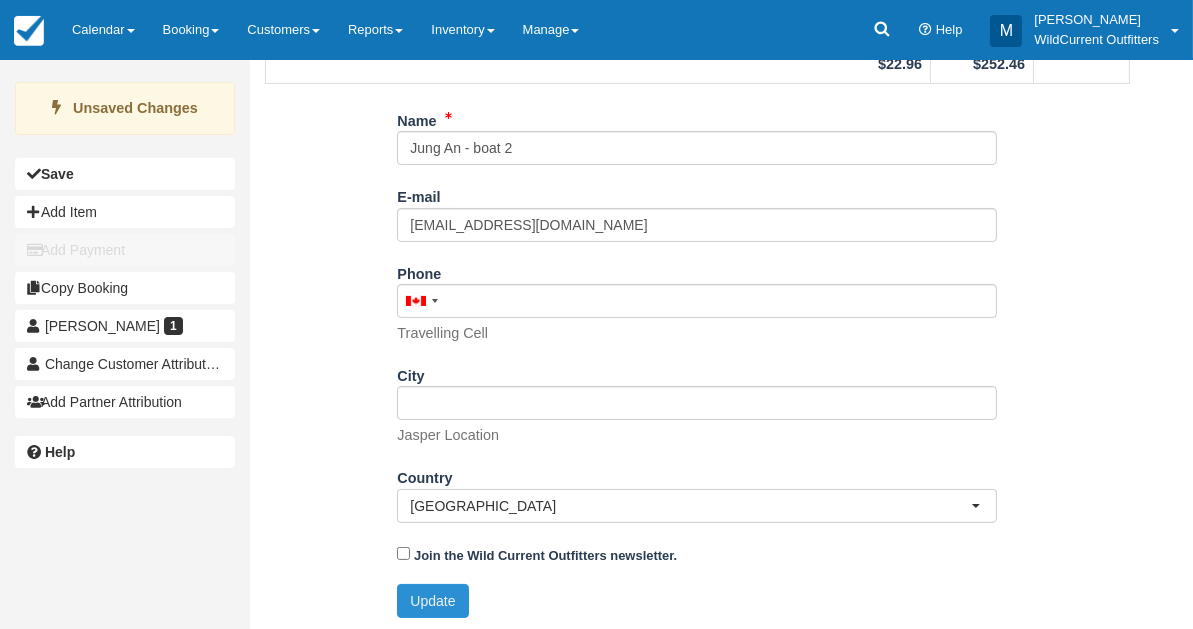 click on "Update" at bounding box center [432, 601] 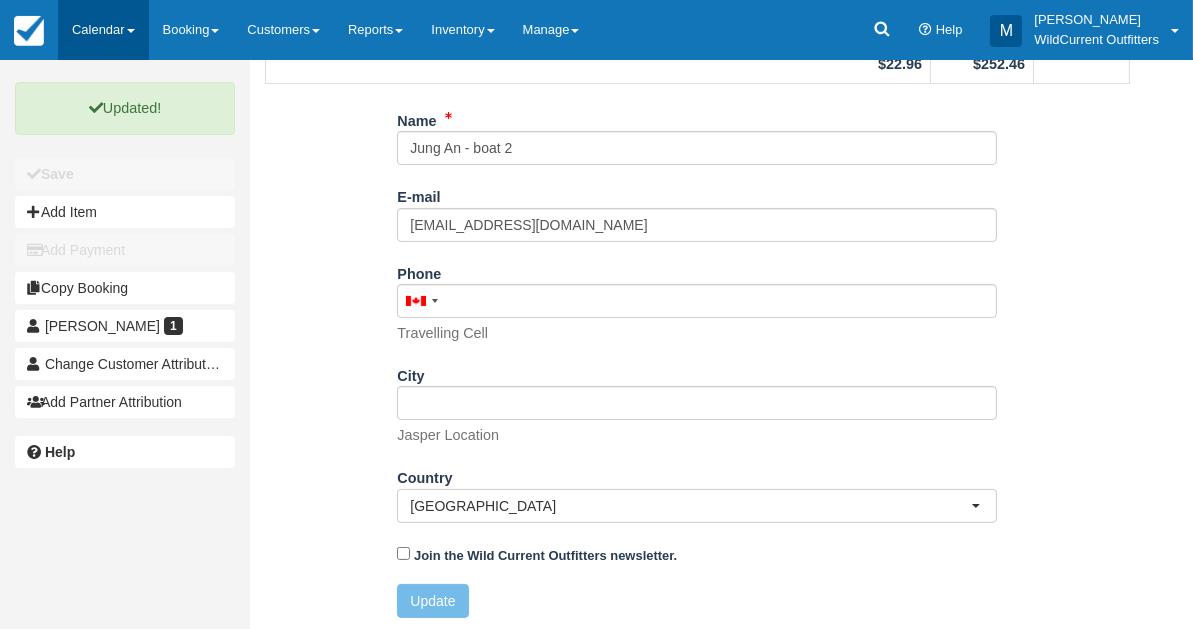 click on "Calendar" at bounding box center [103, 30] 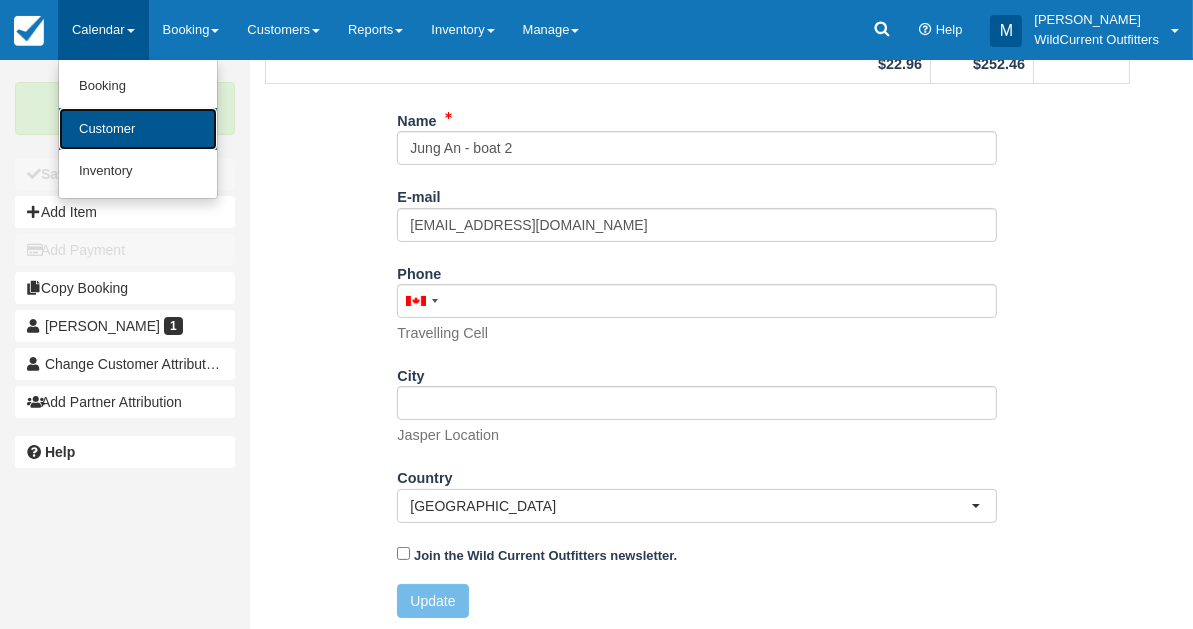 click on "Customer" at bounding box center [138, 129] 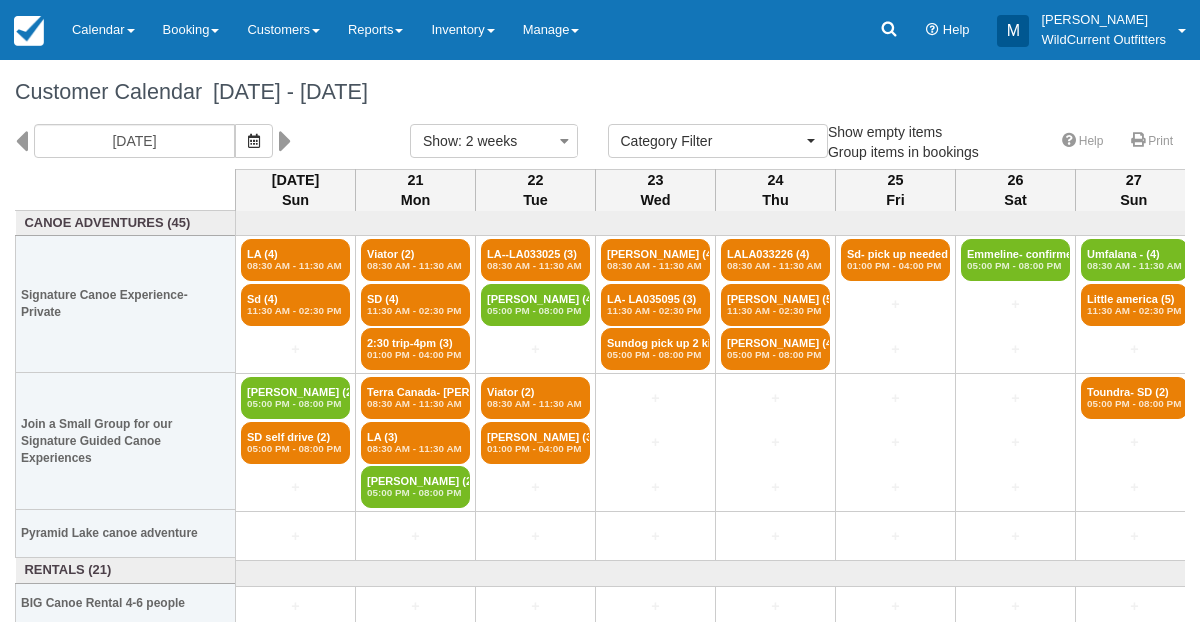 select 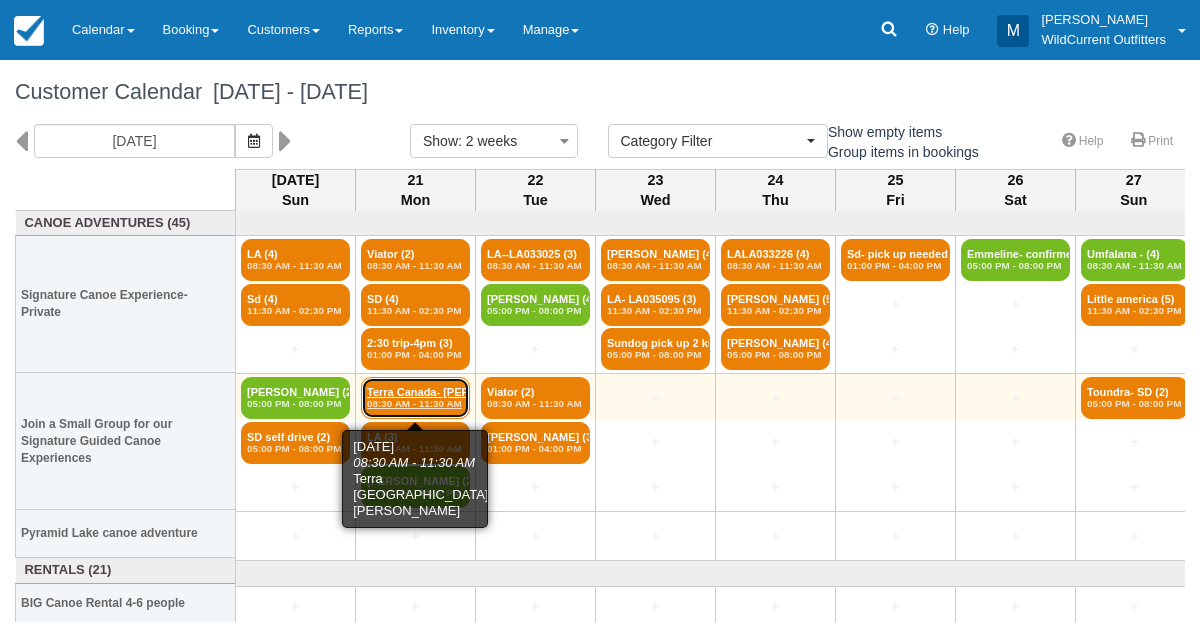 click on "08:30 AM - 11:30 AM" at bounding box center (415, 404) 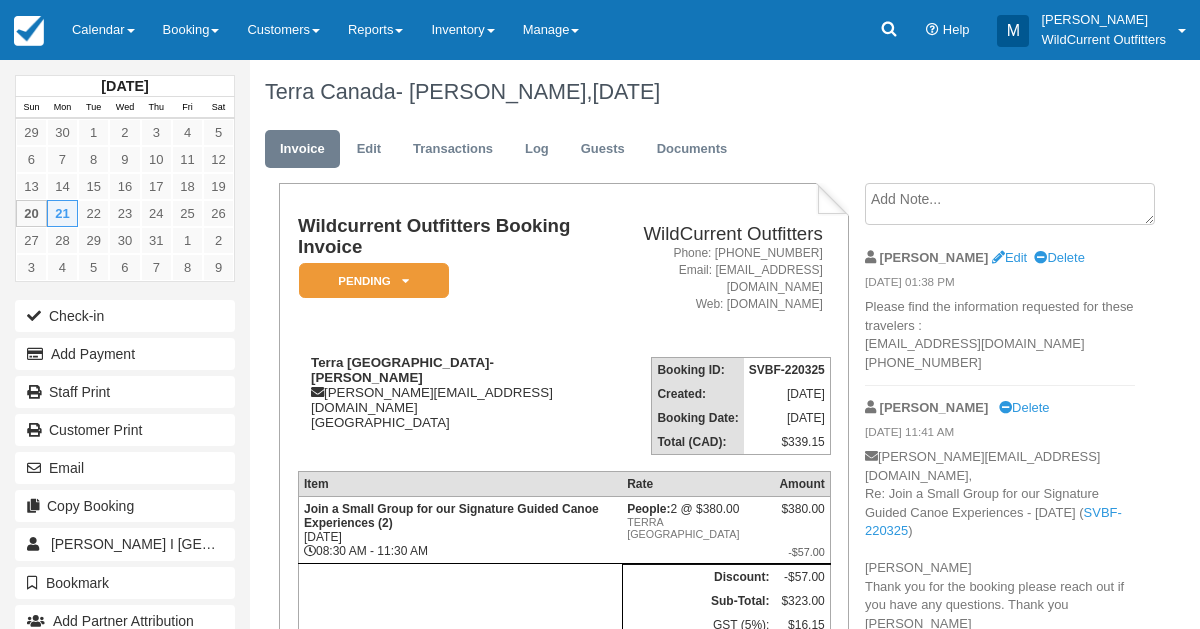 scroll, scrollTop: 0, scrollLeft: 0, axis: both 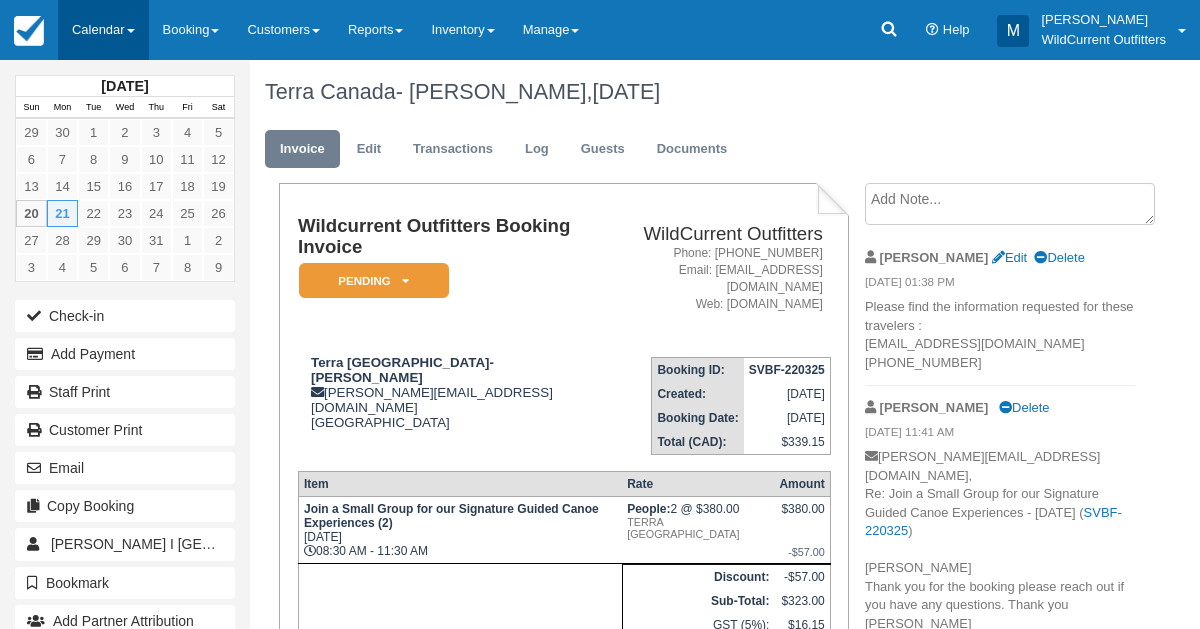 click on "Calendar" at bounding box center (103, 30) 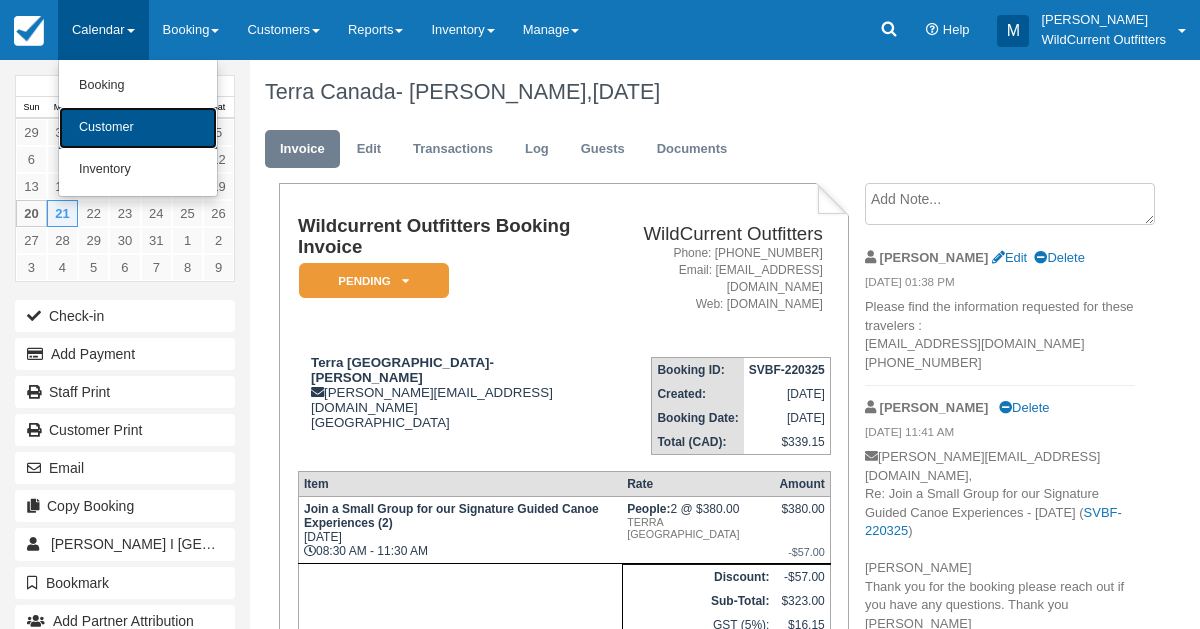 click on "Customer" at bounding box center (138, 128) 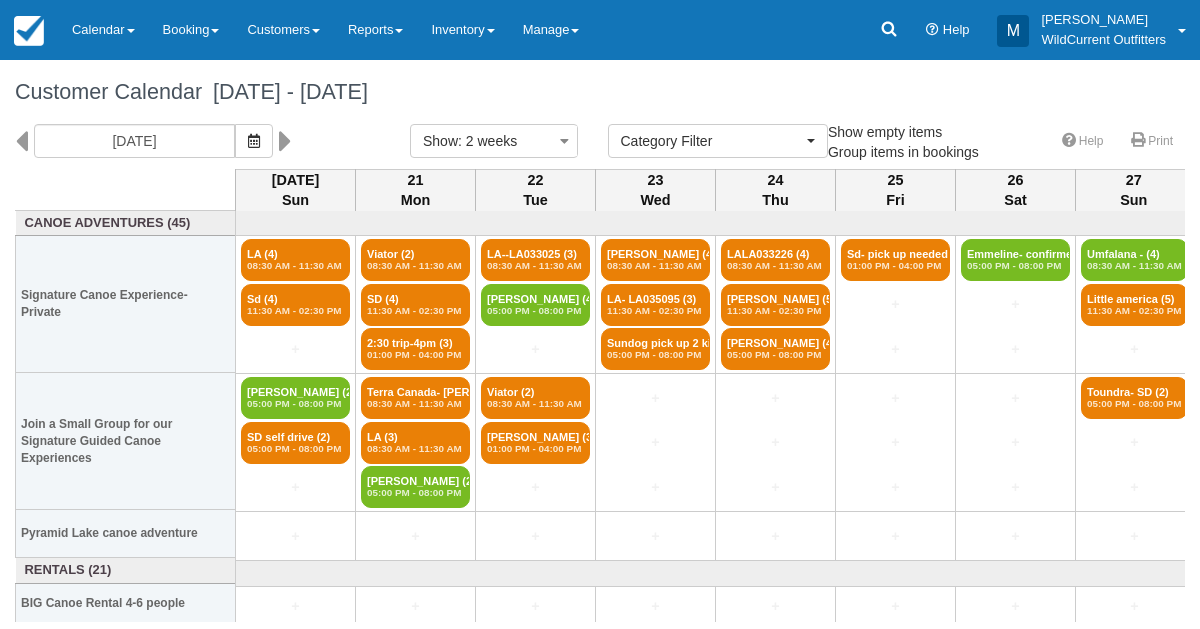 select 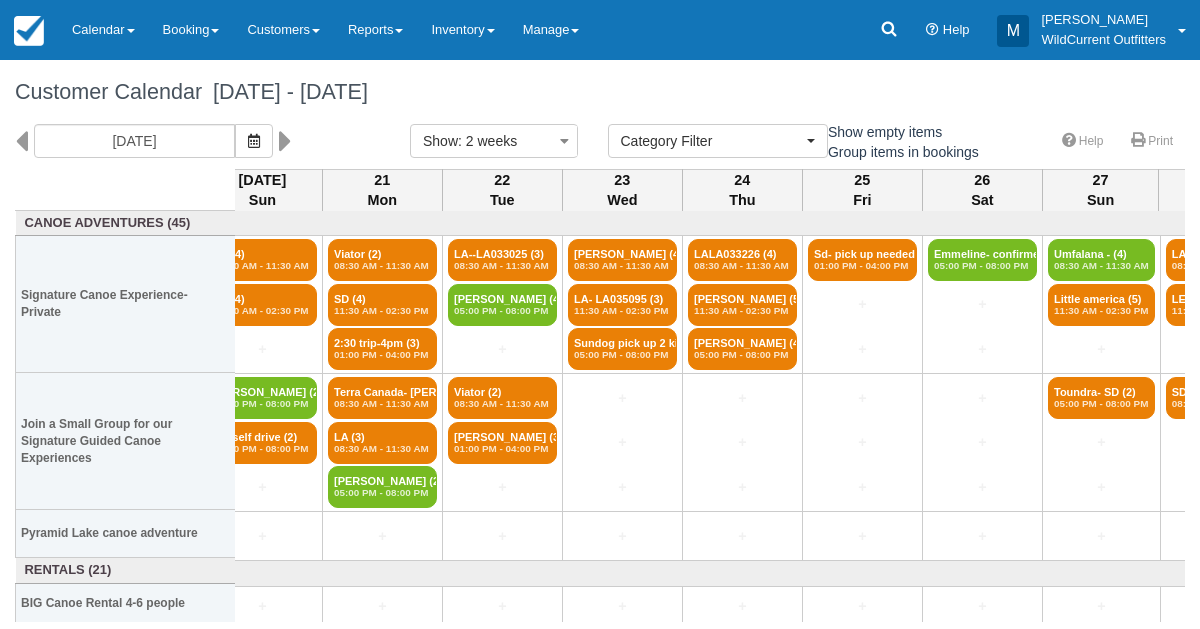 scroll, scrollTop: 0, scrollLeft: 0, axis: both 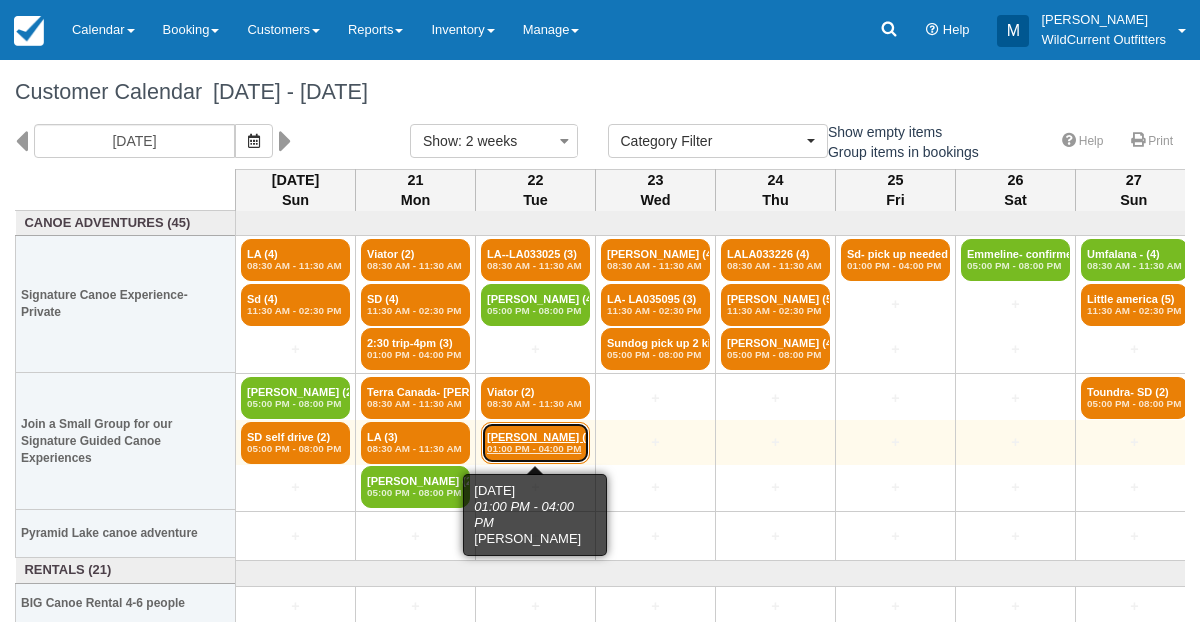 click on "01:00 PM - 04:00 PM" at bounding box center (535, 449) 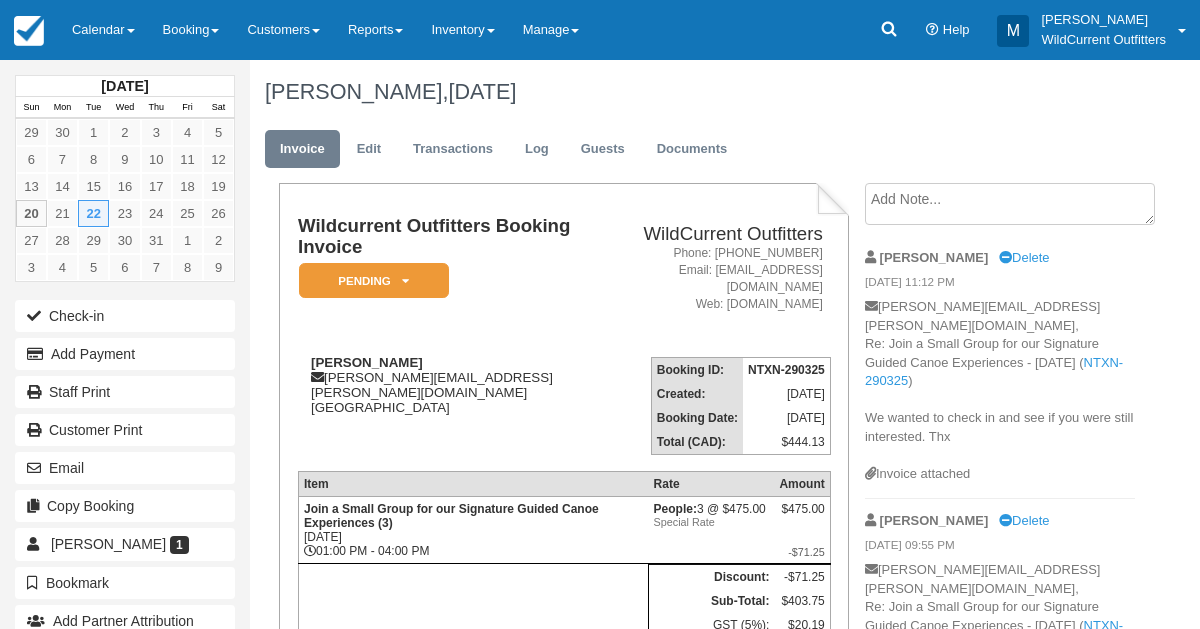 scroll, scrollTop: 0, scrollLeft: 0, axis: both 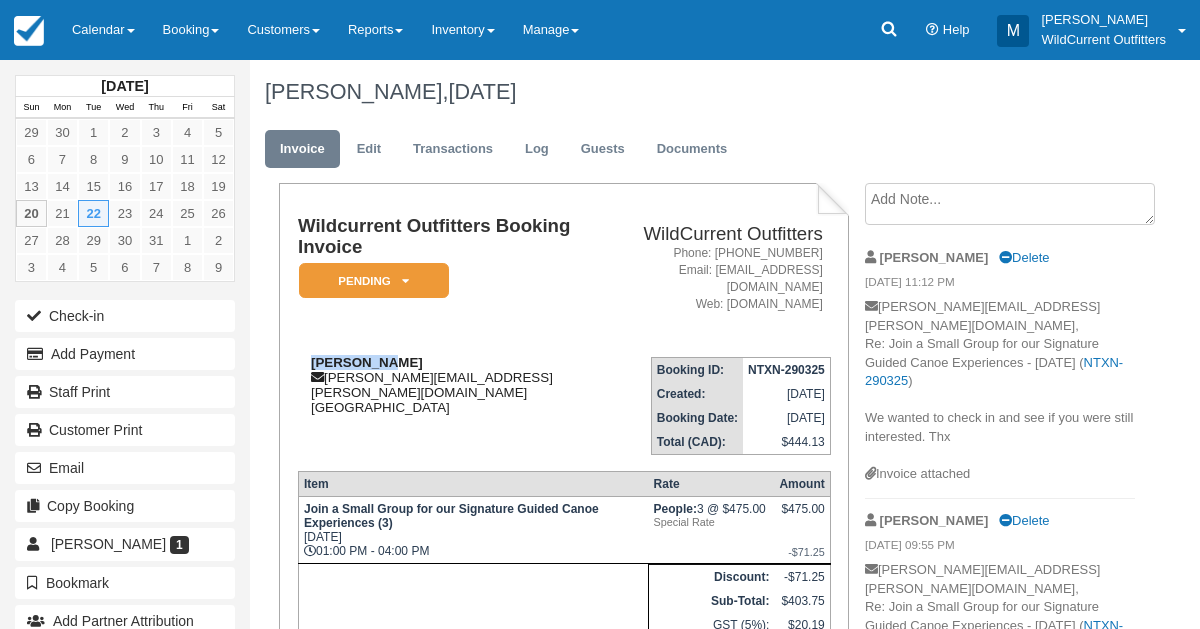 drag, startPoint x: 397, startPoint y: 361, endPoint x: 305, endPoint y: 356, distance: 92.13577 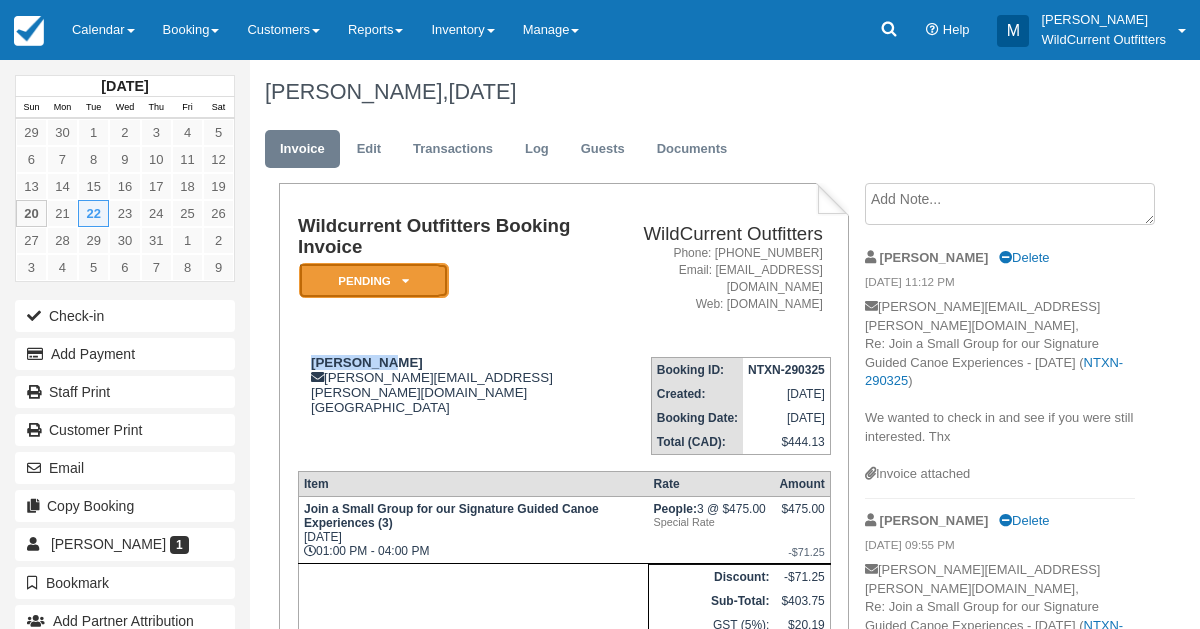 click on "Pending" at bounding box center [374, 280] 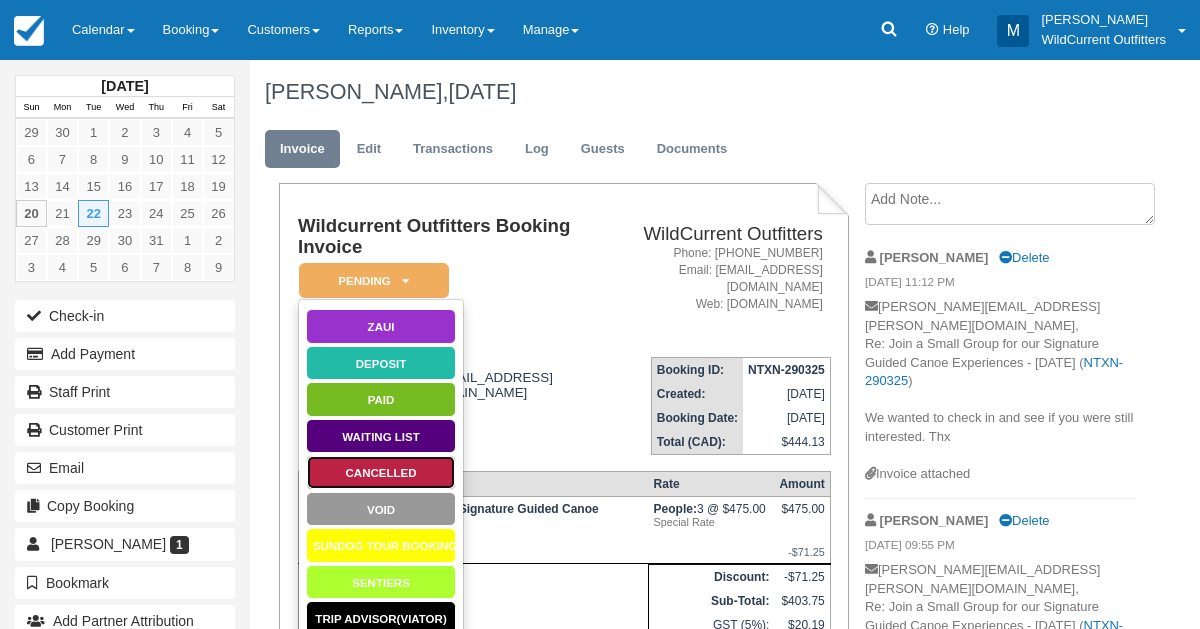 click on "Cancelled" at bounding box center [381, 472] 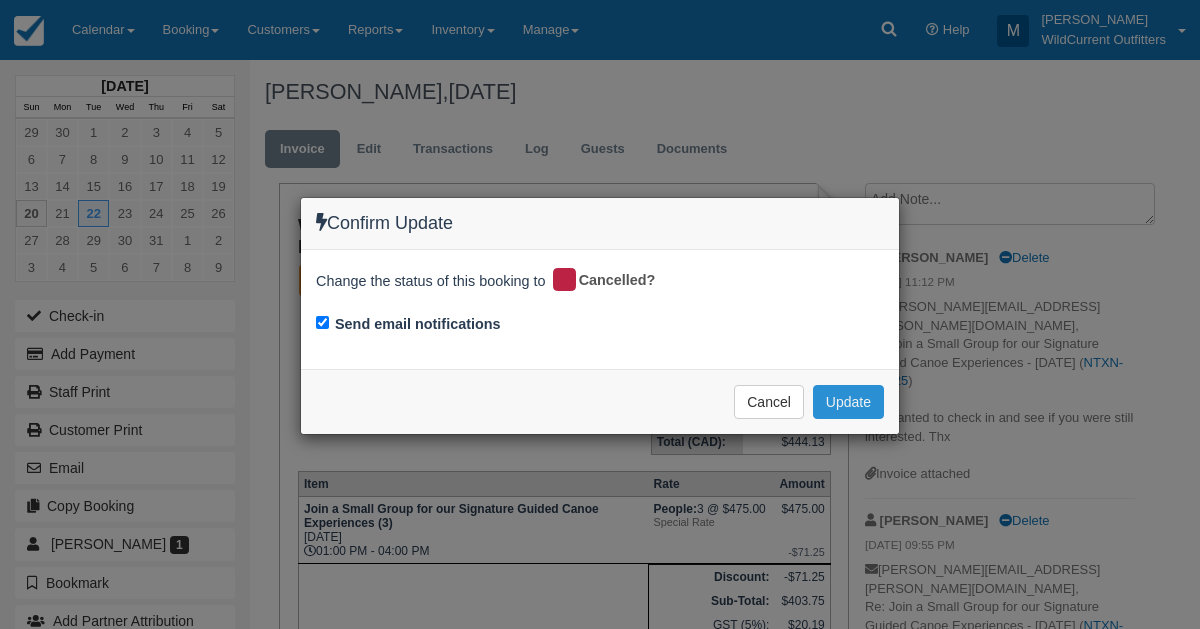 click on "Update" at bounding box center [848, 402] 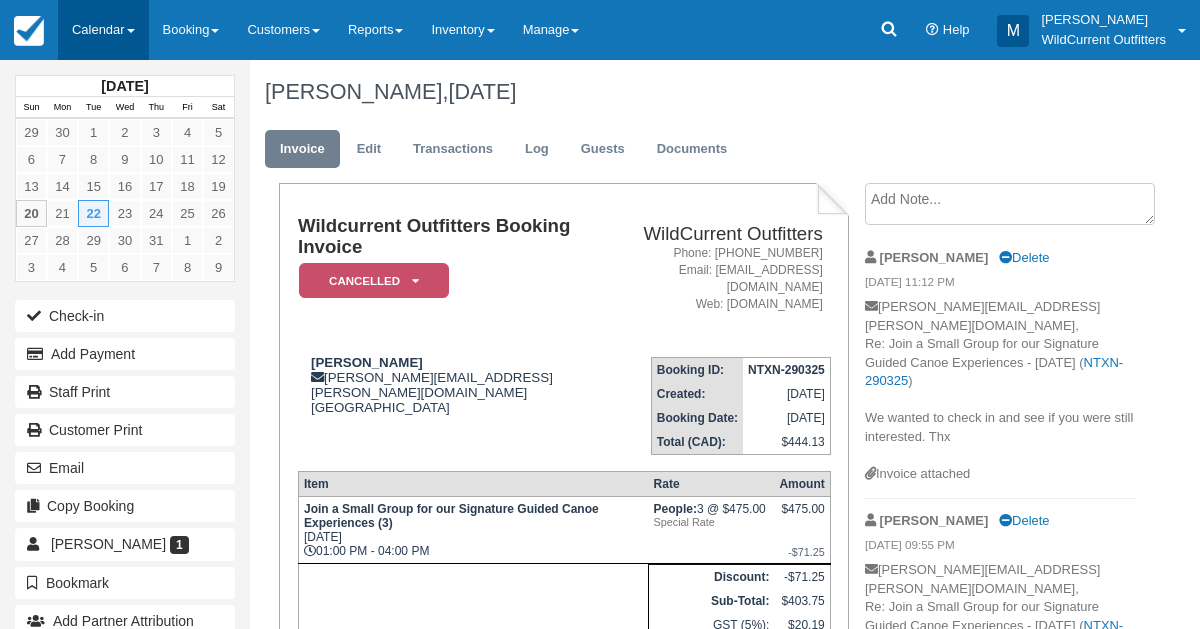 click on "Calendar" at bounding box center [103, 30] 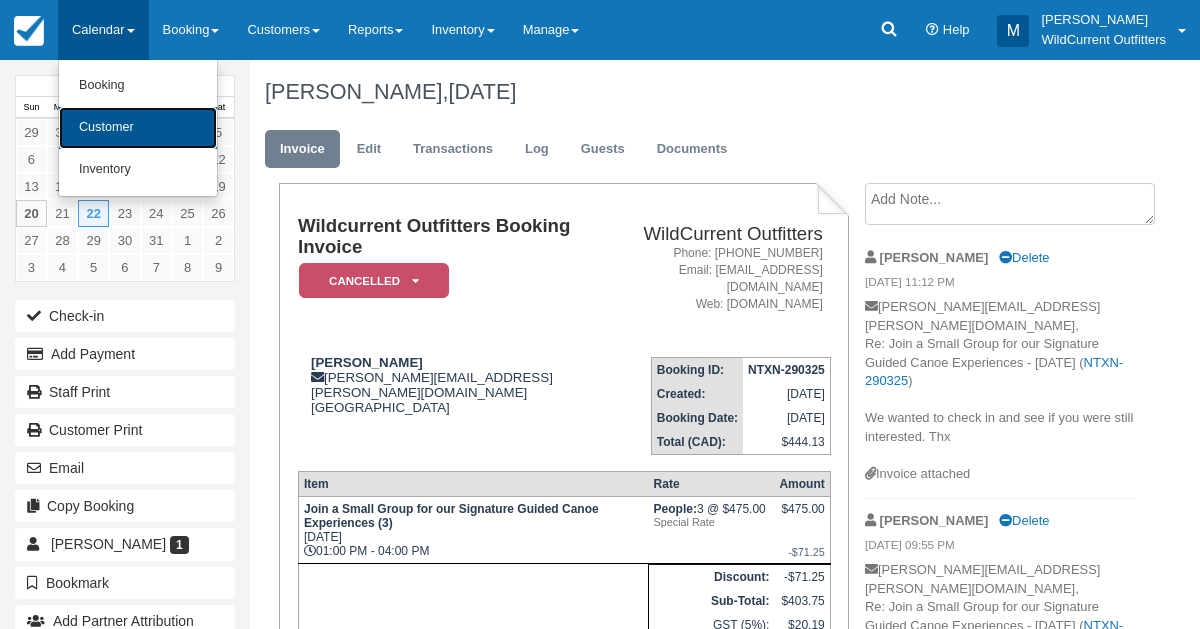 click on "Customer" at bounding box center (138, 128) 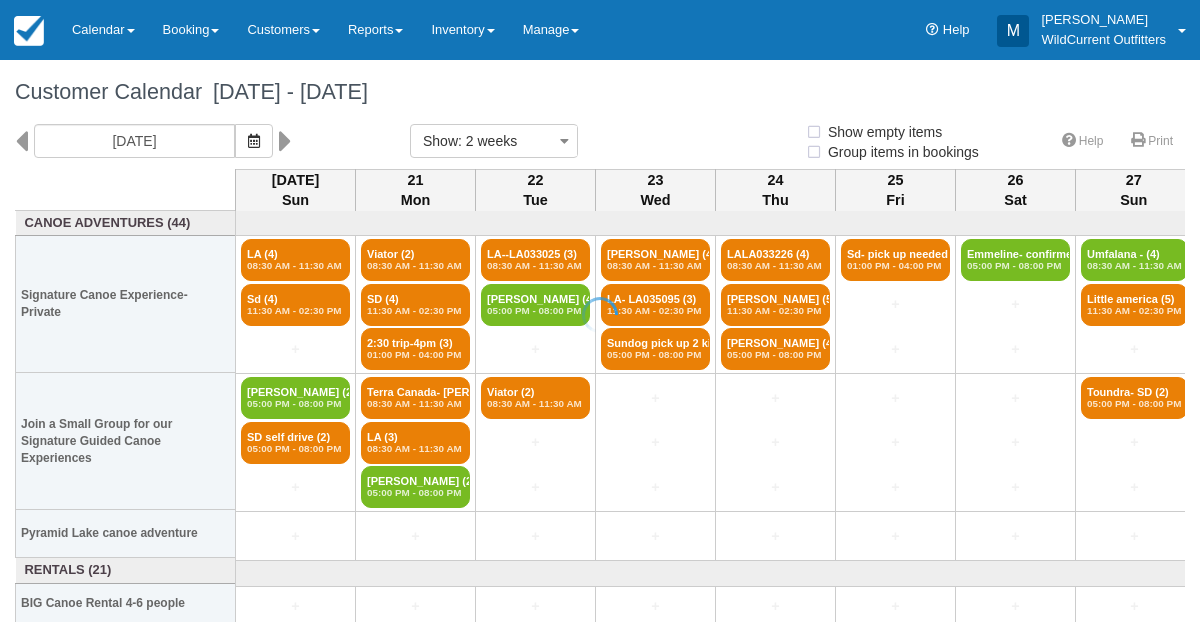 select 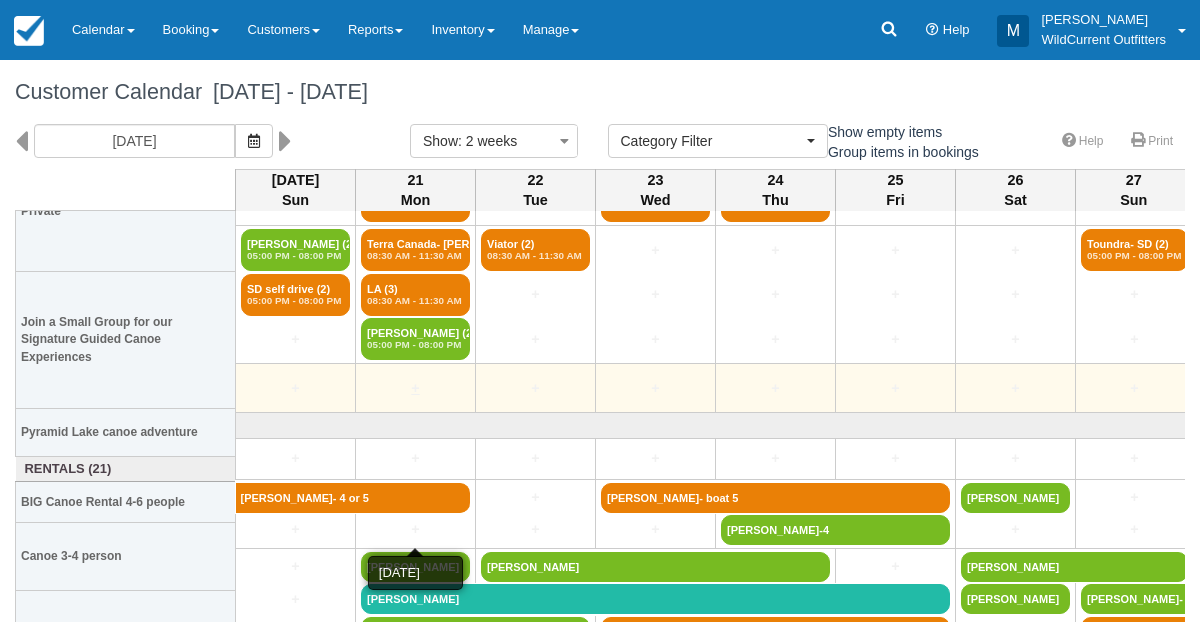 scroll, scrollTop: 171, scrollLeft: 0, axis: vertical 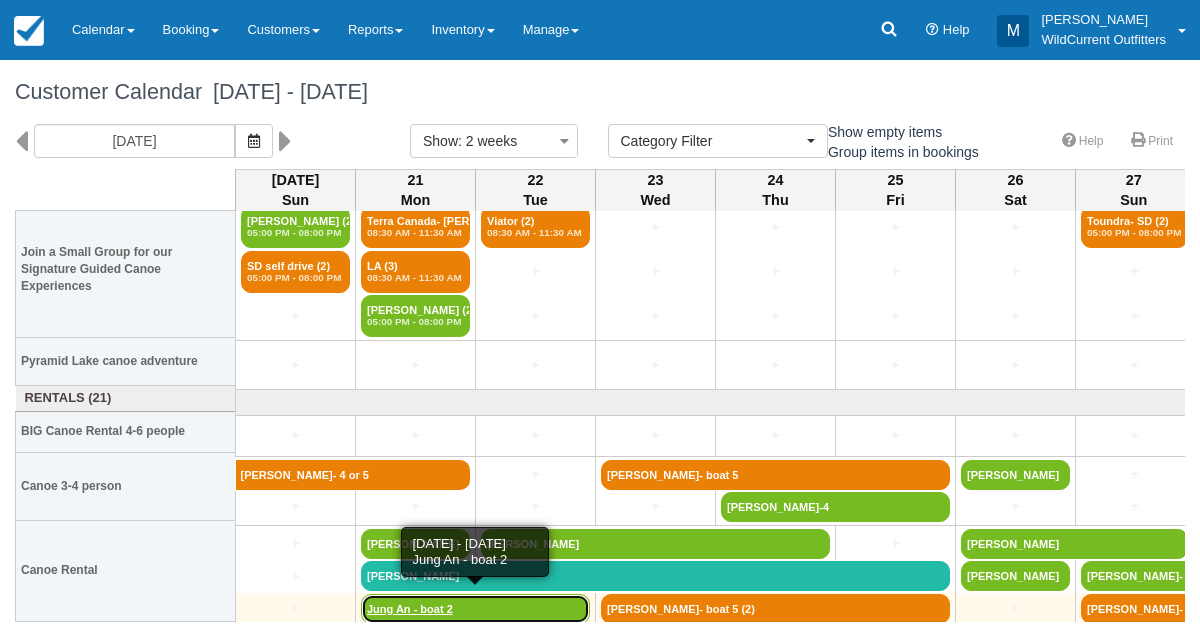 click on "Jung An - boat 2" at bounding box center (475, 609) 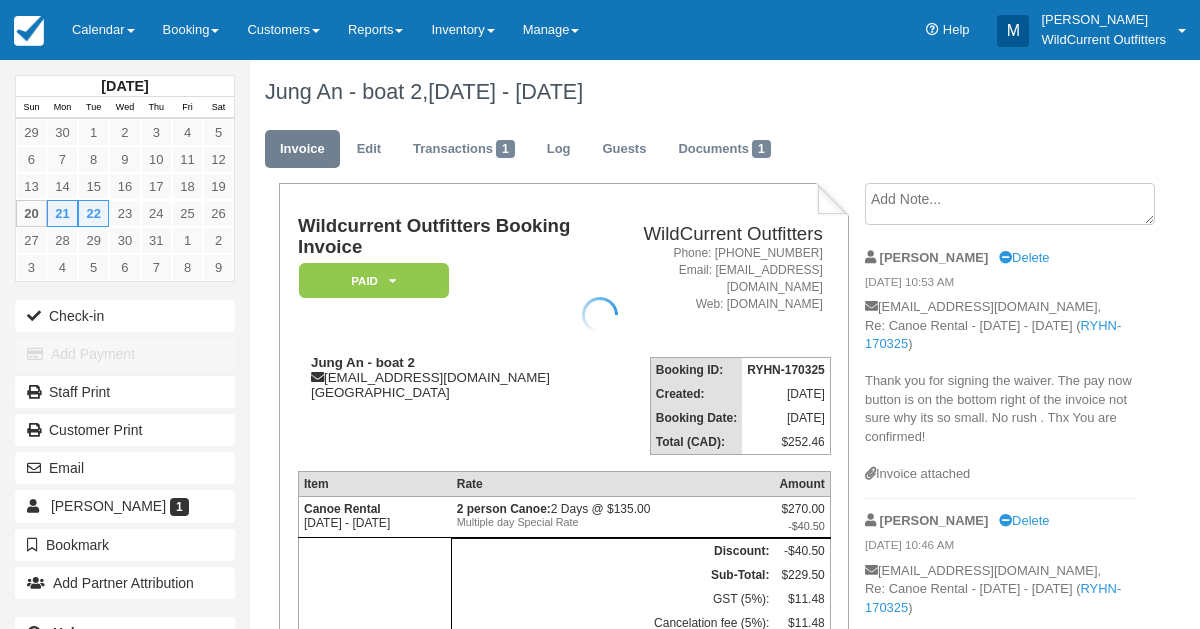 scroll, scrollTop: 0, scrollLeft: 0, axis: both 